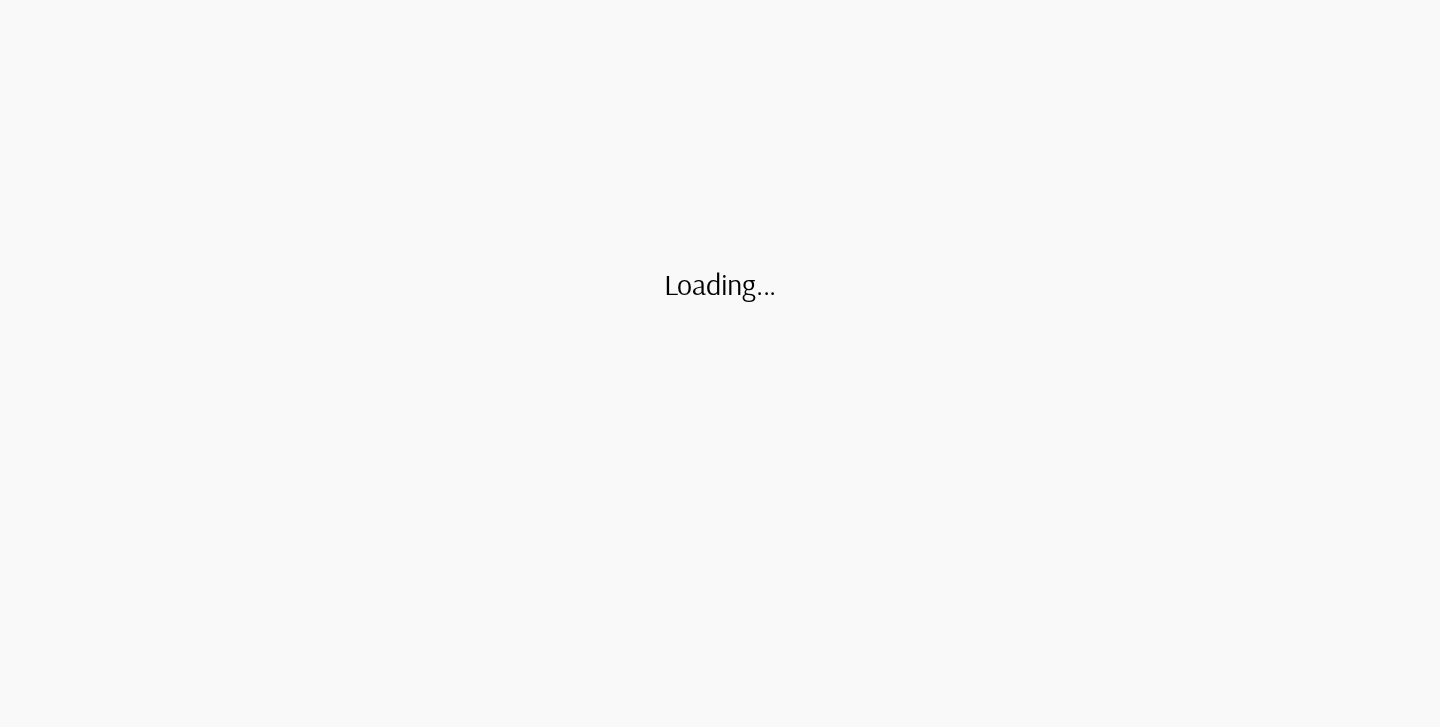 scroll, scrollTop: 0, scrollLeft: 0, axis: both 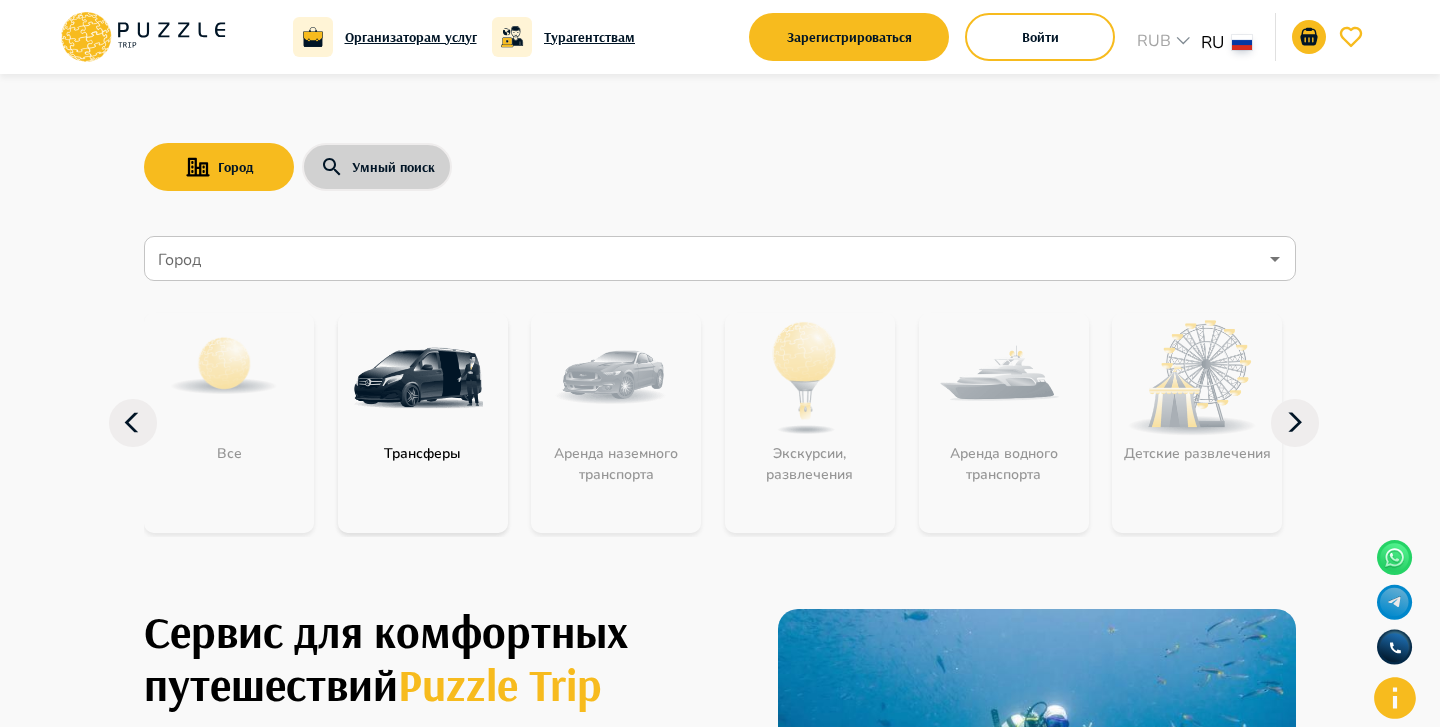 click on "Умный поиск" at bounding box center [377, 167] 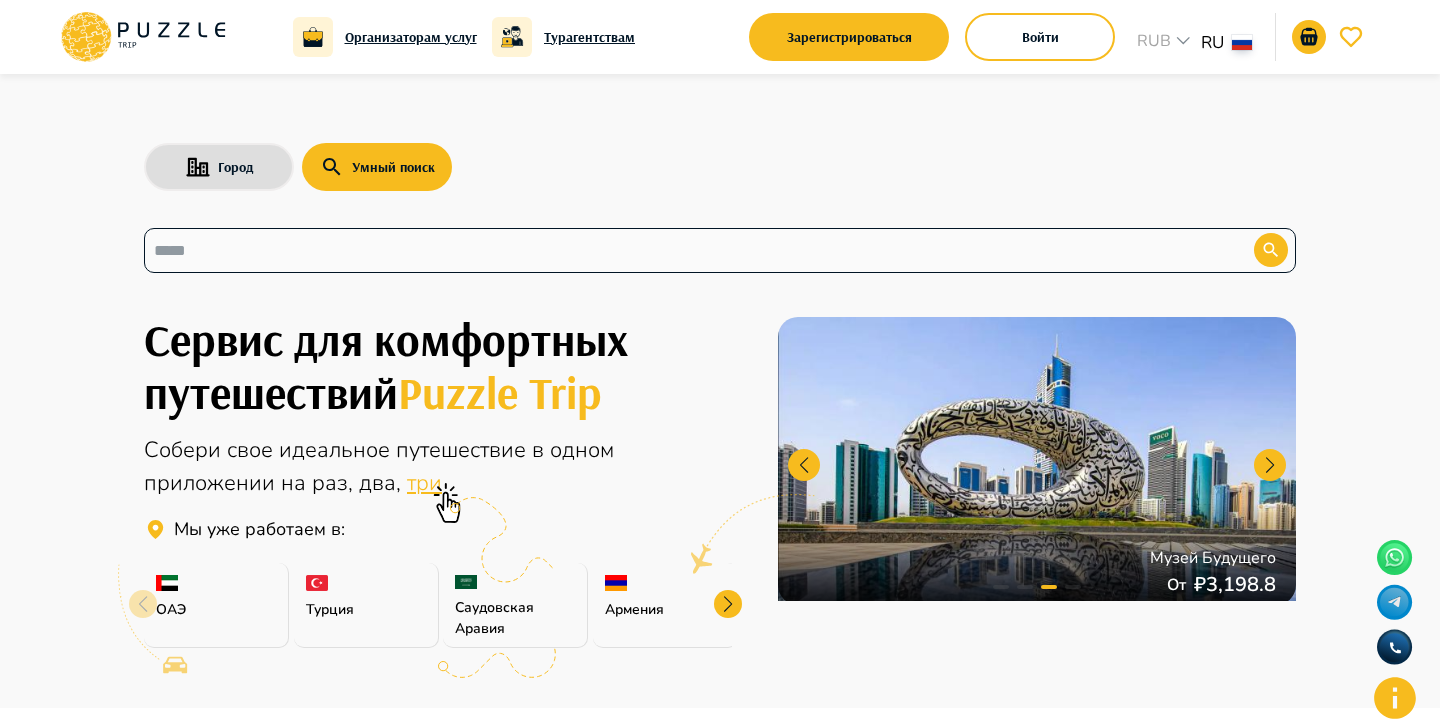 click on "​" at bounding box center [720, 250] 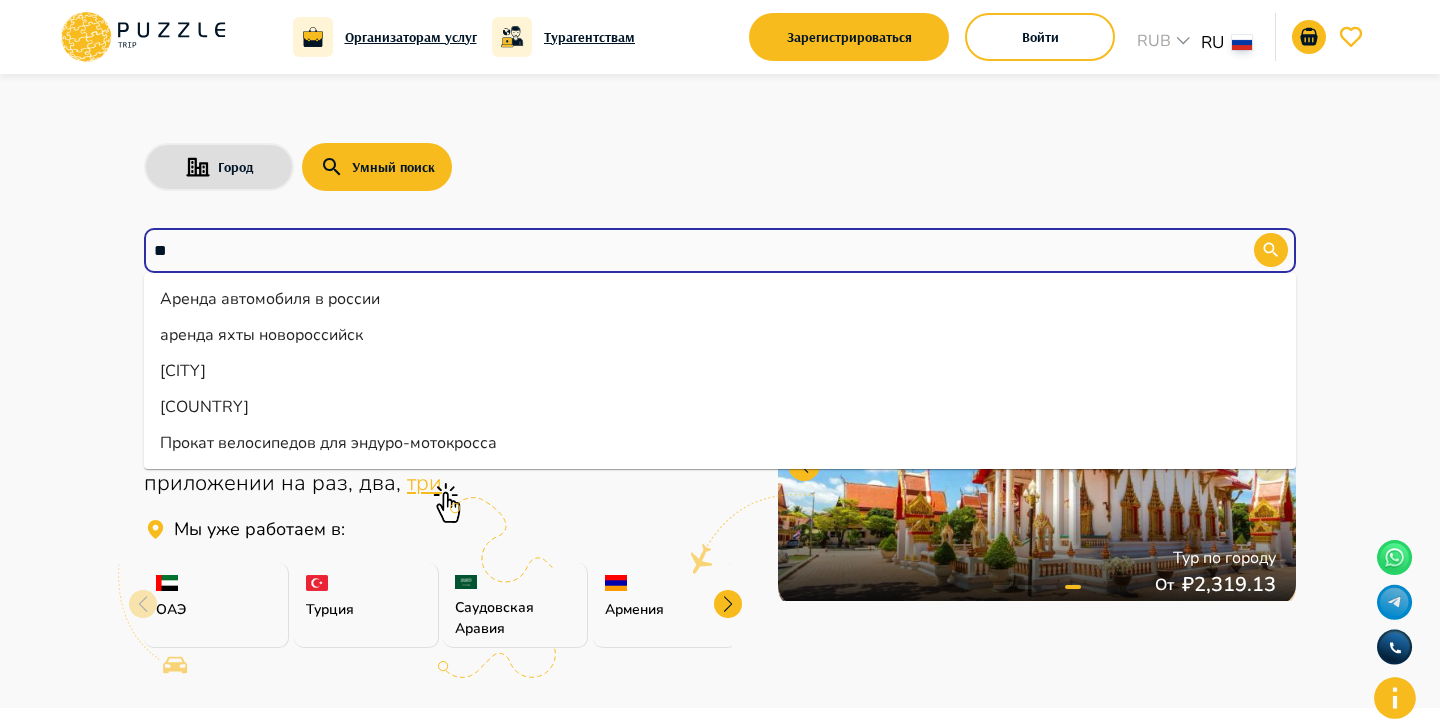 type on "*" 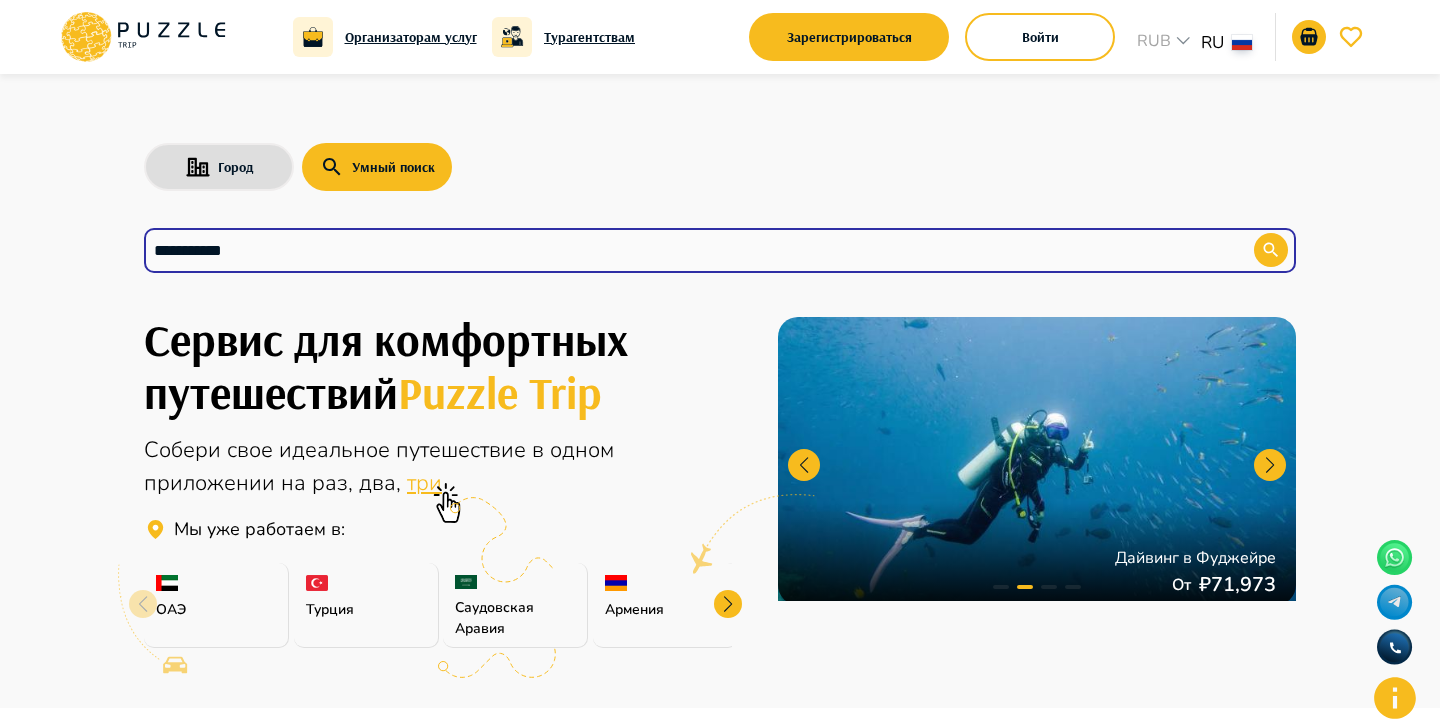 type on "**********" 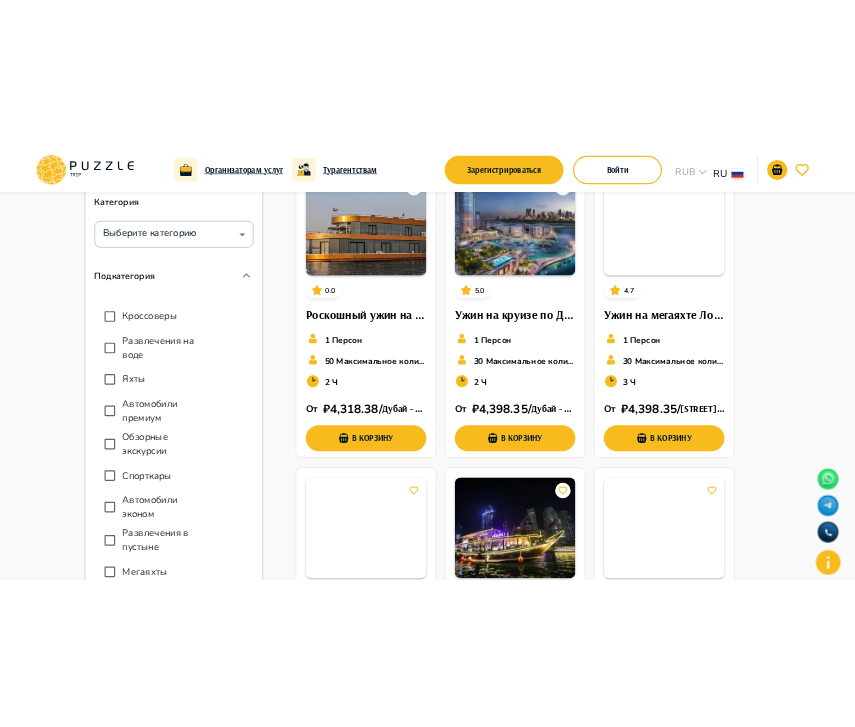 scroll, scrollTop: 0, scrollLeft: 0, axis: both 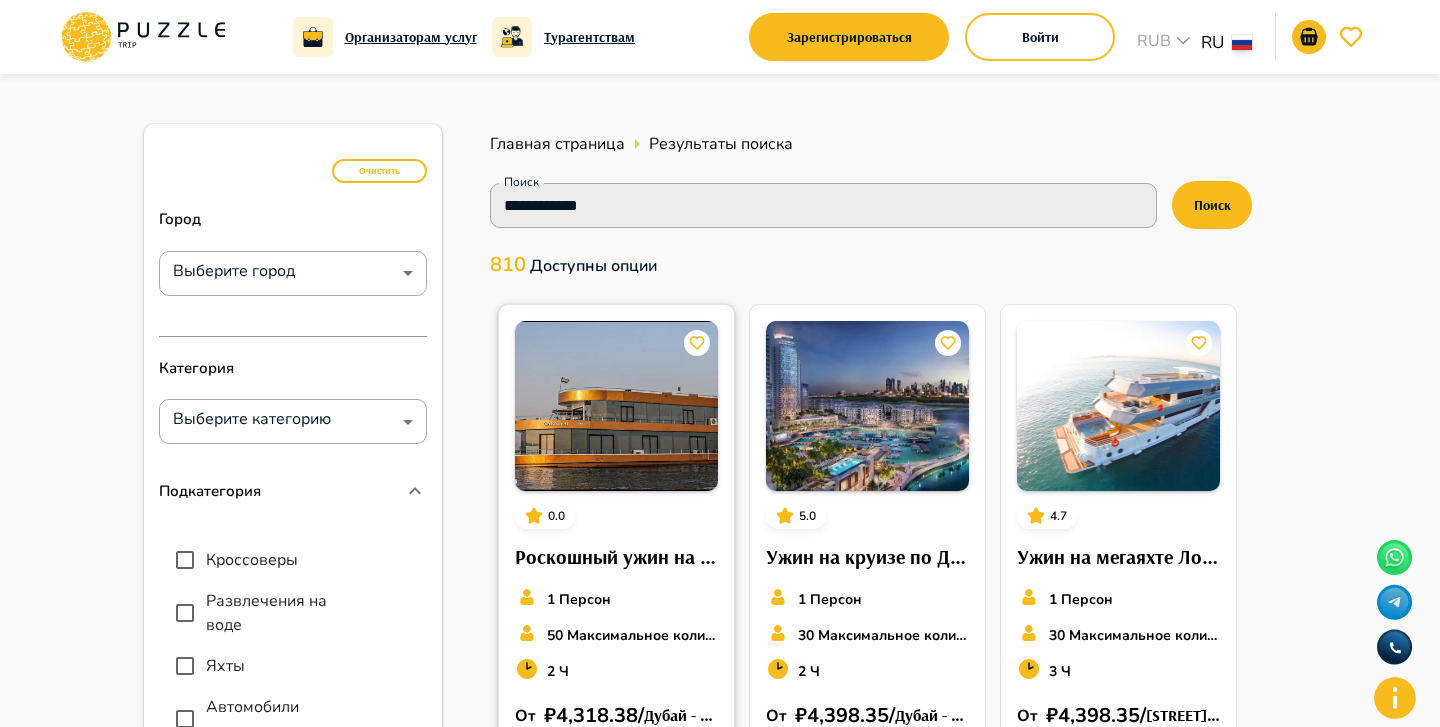 click at bounding box center [616, 406] 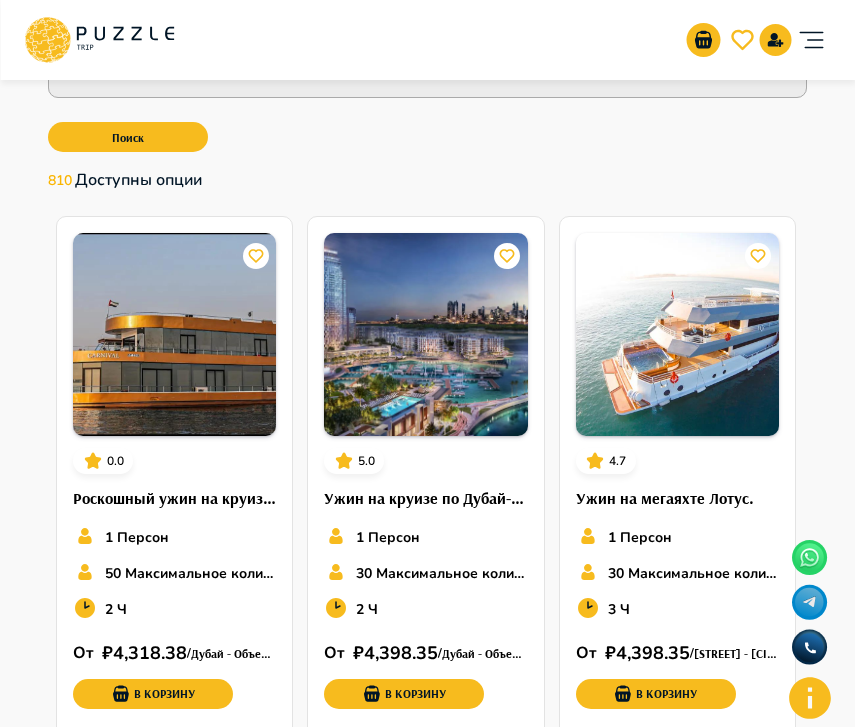 scroll, scrollTop: 0, scrollLeft: 0, axis: both 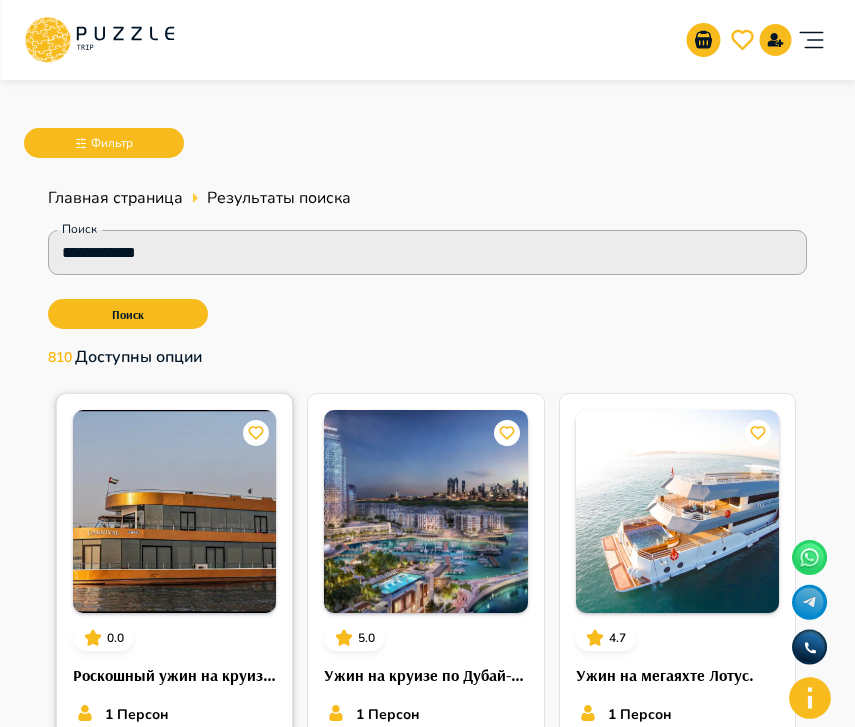 click at bounding box center [174, 511] 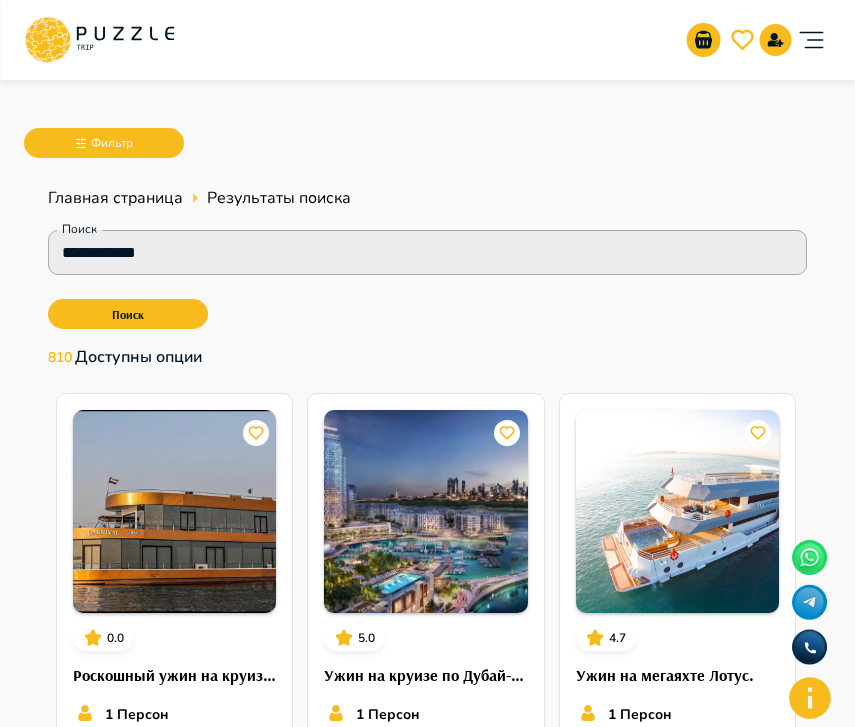 scroll, scrollTop: 173, scrollLeft: 0, axis: vertical 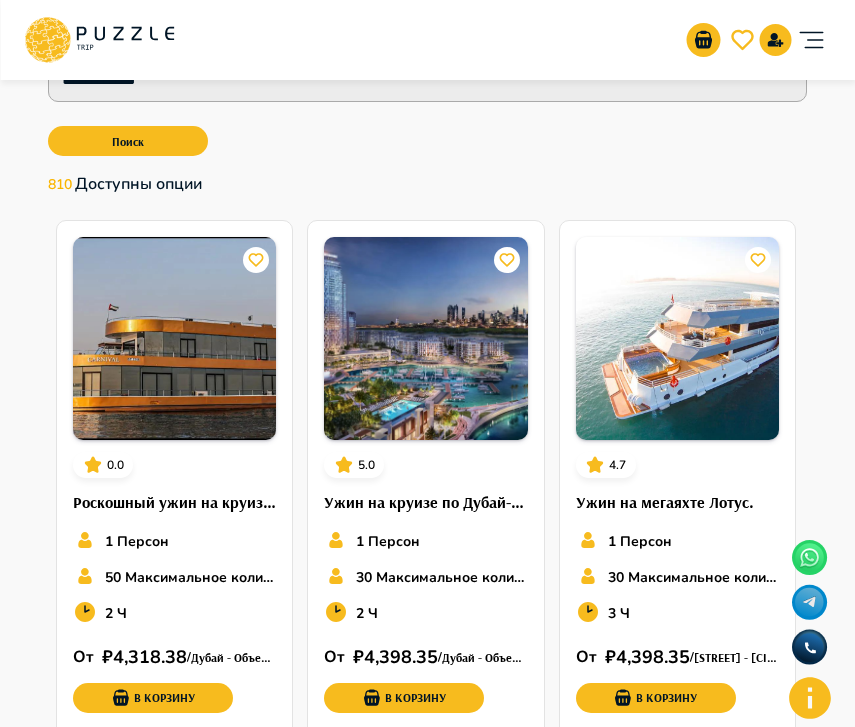 click on "[NUMBER] [MAX_SEATS] [OPTIONS] [PRICE] [CURRENCY] [ACTIVITY_NAME] [PERSONS] [MAX_SEATS] [QUANTITY] [CURRENCY] [PRICE] / [CITY] - [COUNTRY] [ADD_TO_CART] [RATING] [ACTIVITY_NAME] [PERSONS] [MAX_SEATS] [QUANTITY] [CURRENCY] [PRICE] / [CITY] - [COUNTRY] [ADD_TO_CART] [RATING] [ACTIVITY_NAME] [PERSONS] [MAX_SEATS] [QUANTITY] [CURRENCY] [PRICE] / [STREET] - [DISTRICT] - [CITY] - [COUNTRY] [ADD_TO_CART] [RATING] [ACTIVITY_NAME] [PERSONS] [MAX_SEATS] [QUANTITY] [CURRENCY] [PRICE] / [CITY] - [COUNTRY] [ADD_TO_CART] [RATING]" at bounding box center [427, 1045] 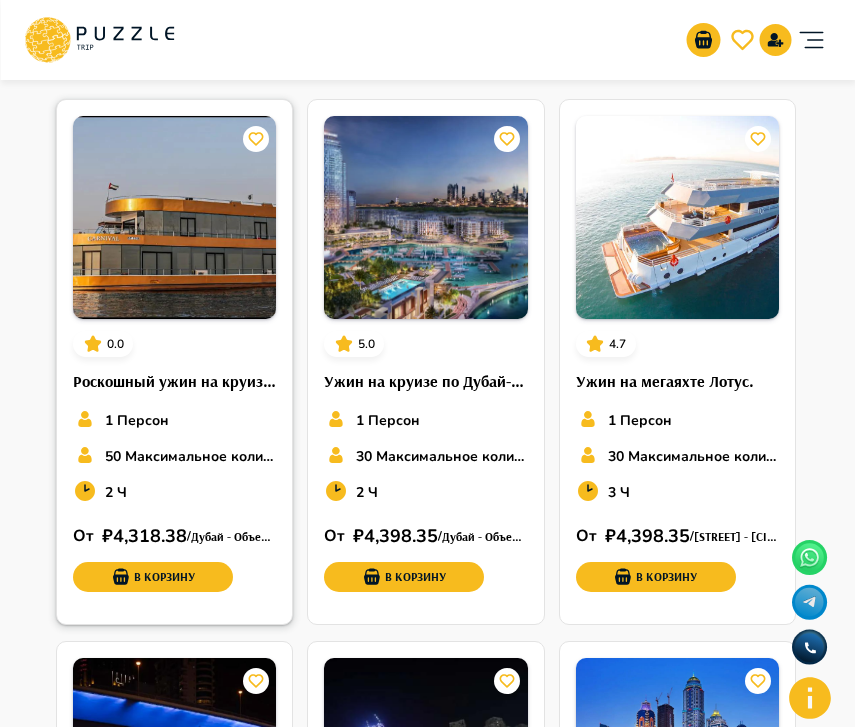 scroll, scrollTop: 307, scrollLeft: 0, axis: vertical 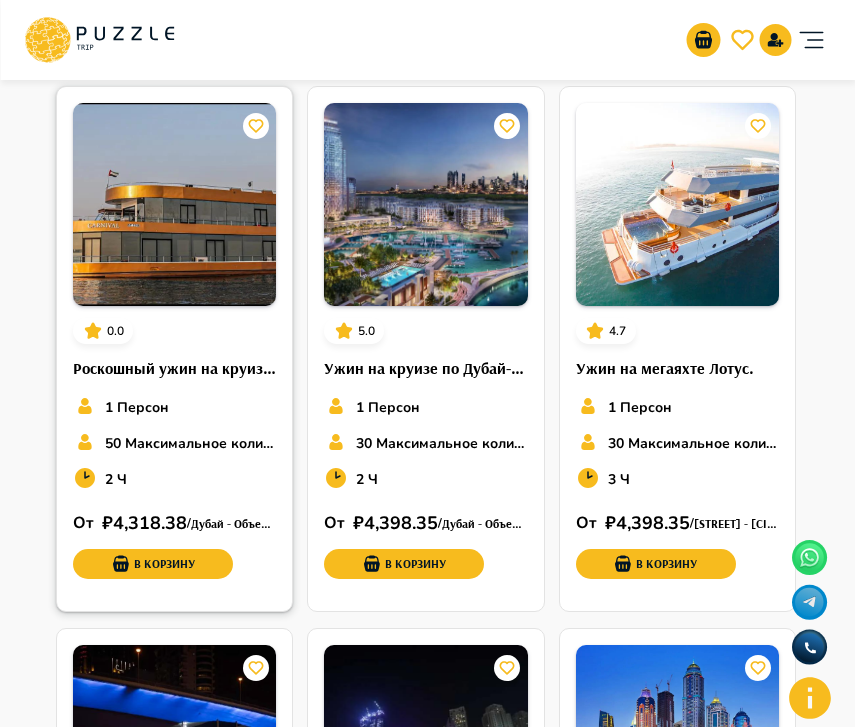 click on "0.0 Роскошный ужин на круизе Carnival 1 Персон 50 Максимальное количество мест 2 Ч От ₽ [PRICE] / Дубай - Объединенные Арабские Эмираты В корзину" at bounding box center [174, 349] 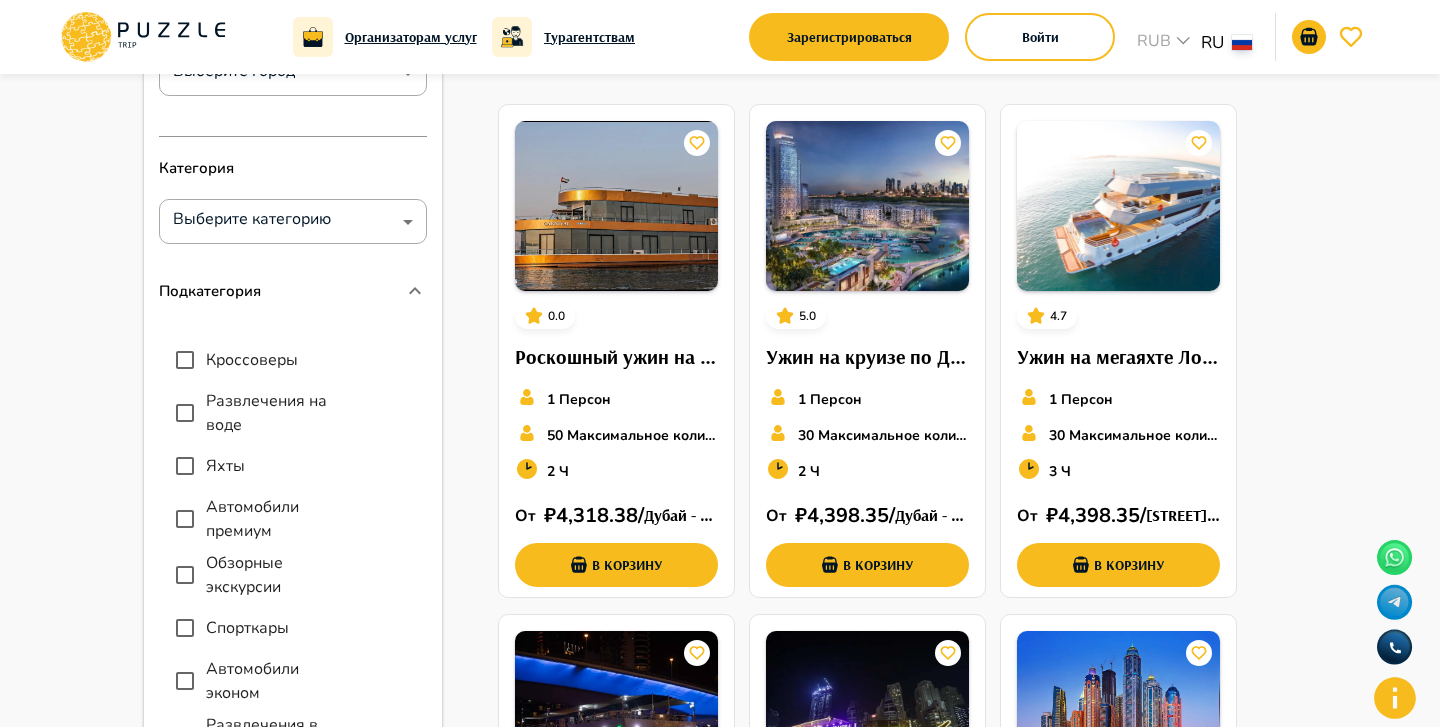 scroll, scrollTop: 0, scrollLeft: 0, axis: both 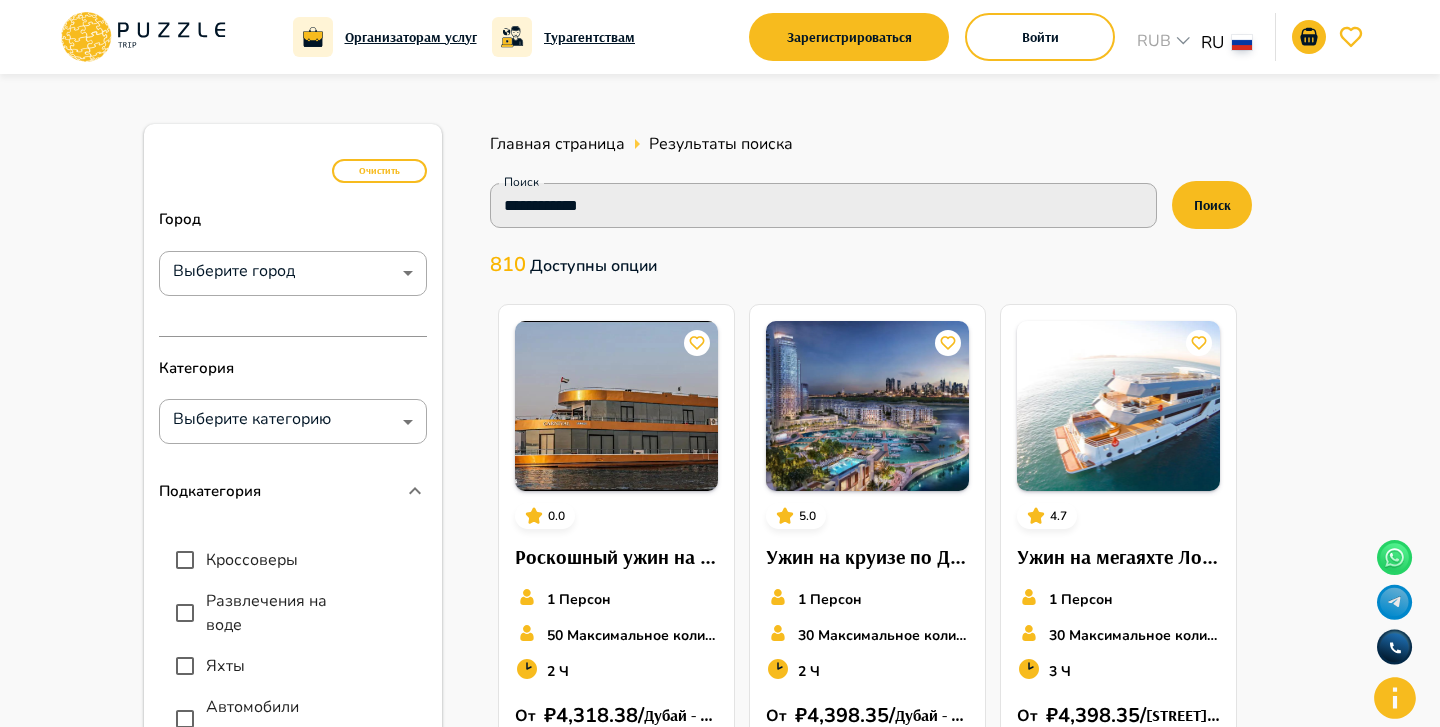 click 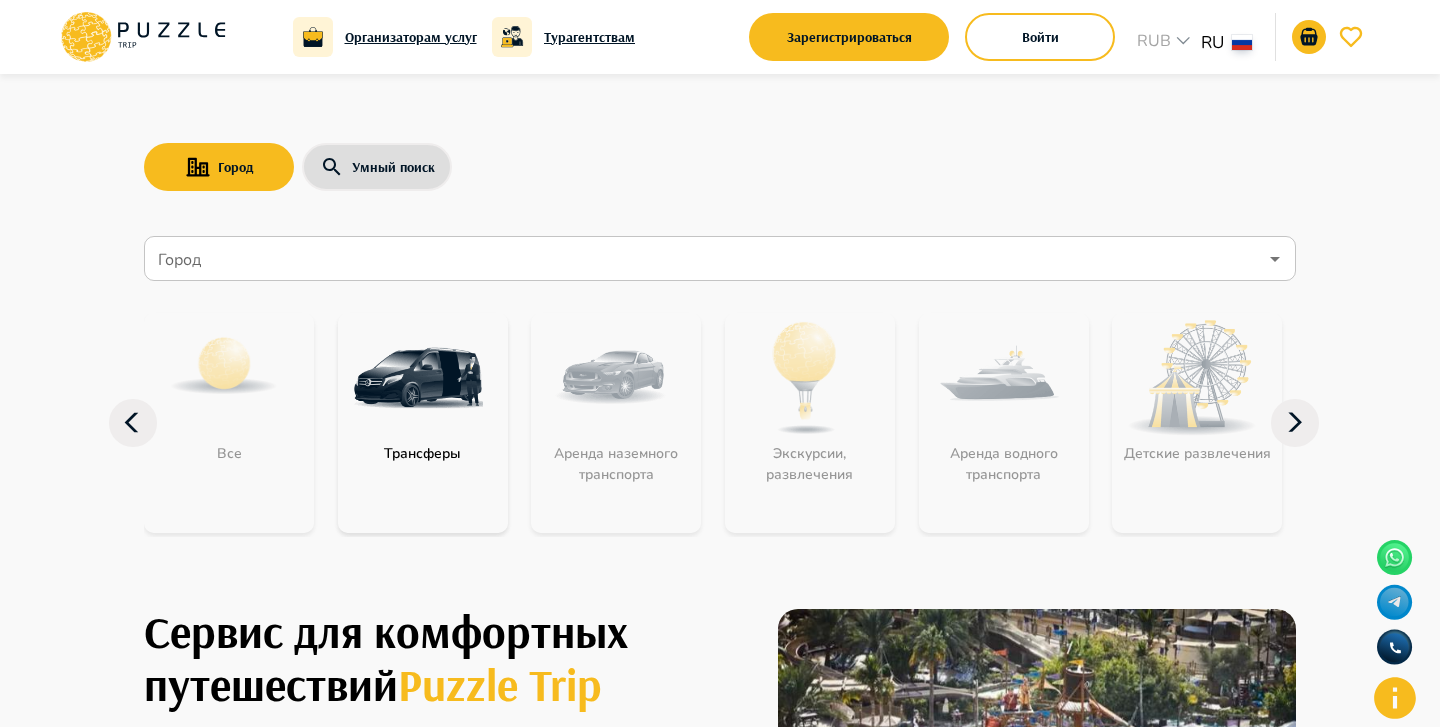 click on "Город" at bounding box center (705, 259) 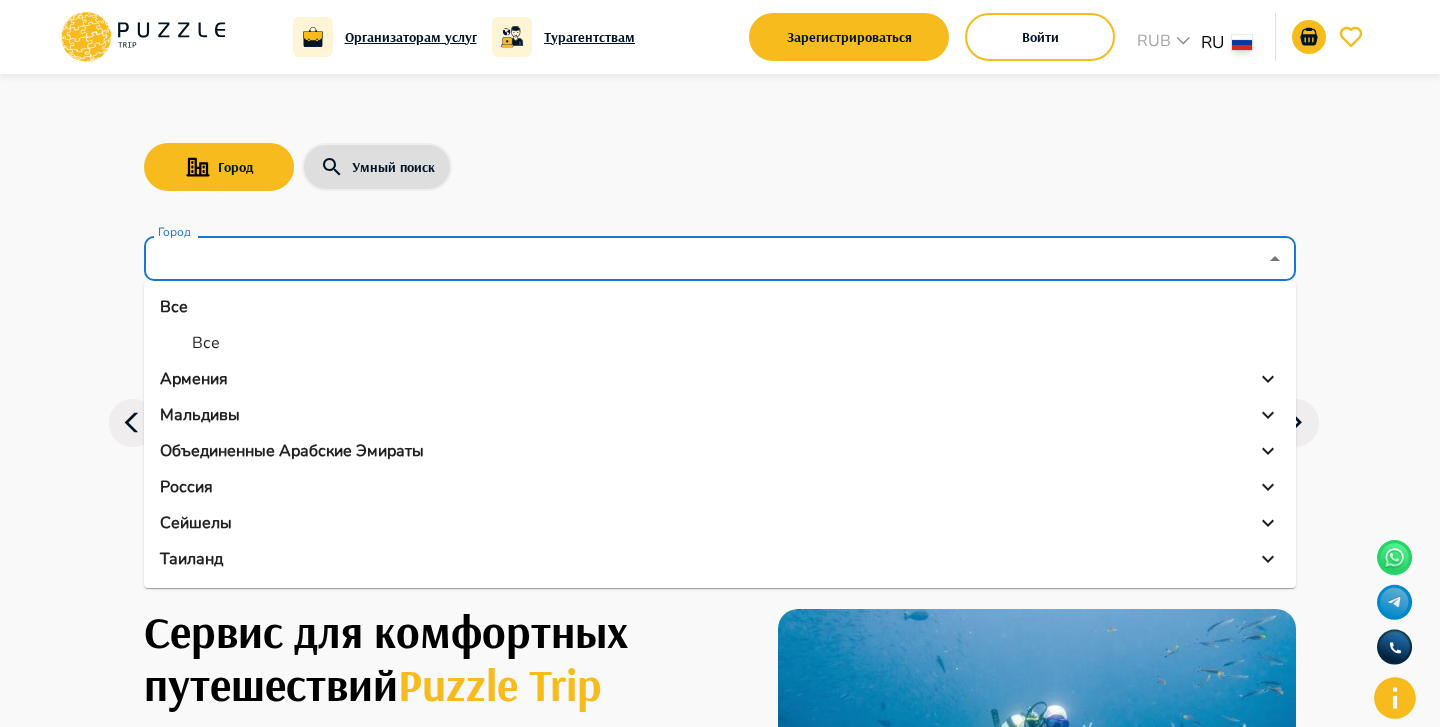 click on "Все" at bounding box center [720, 343] 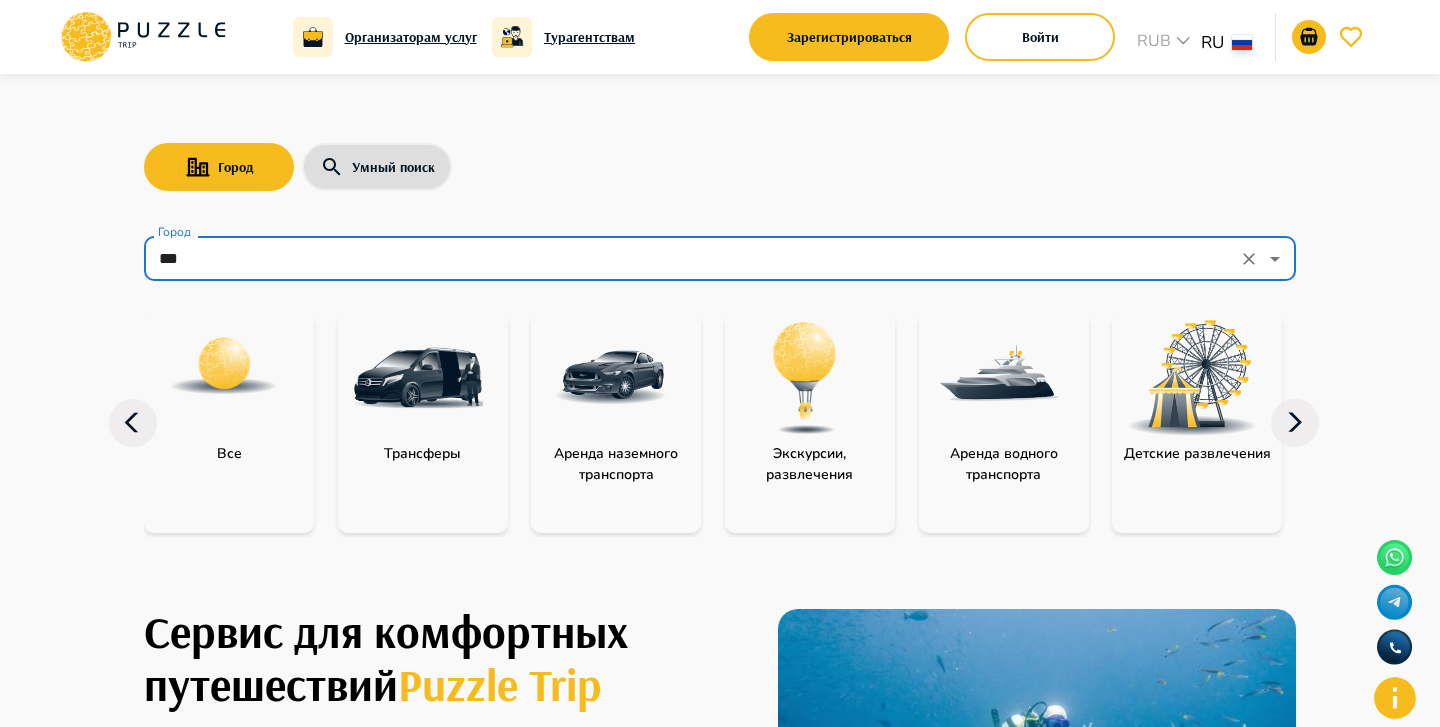 click on "***" at bounding box center [692, 259] 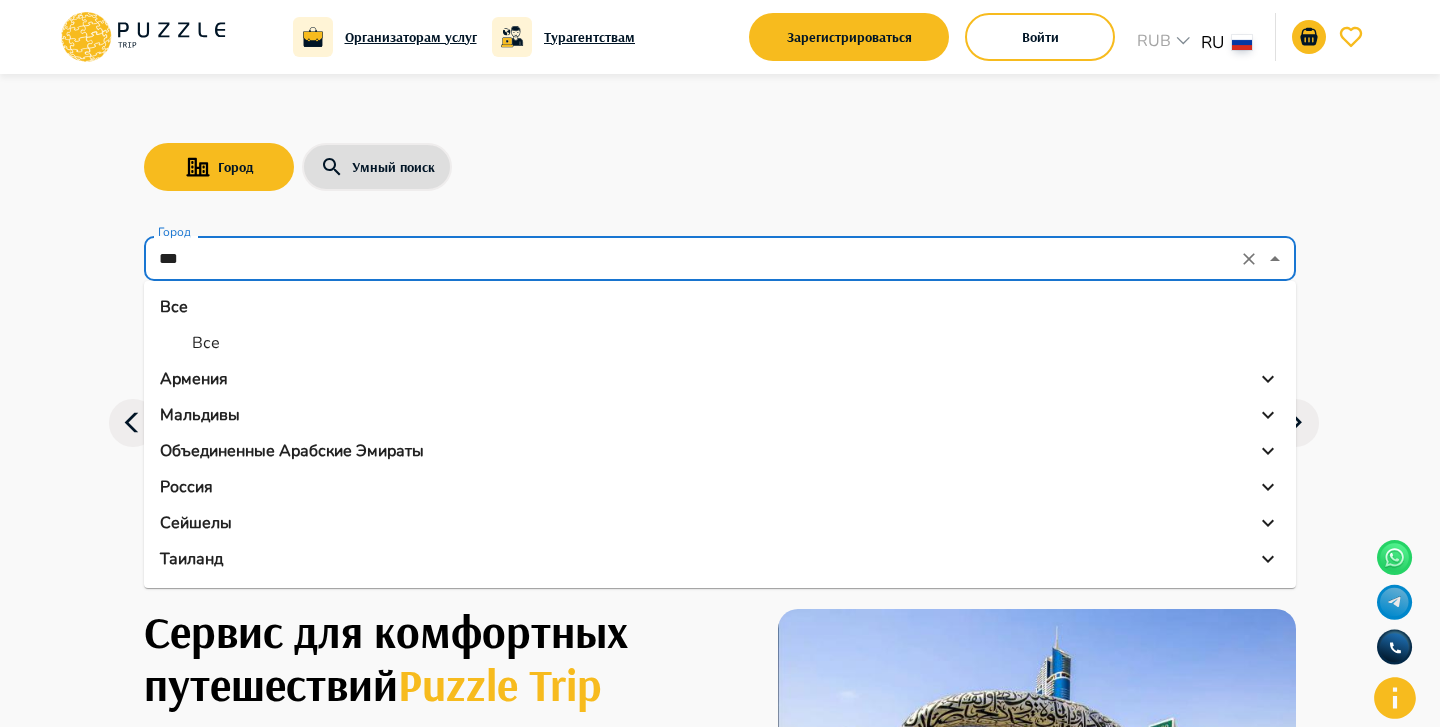 click on "Объединенные Арабские Эмираты" at bounding box center [292, 451] 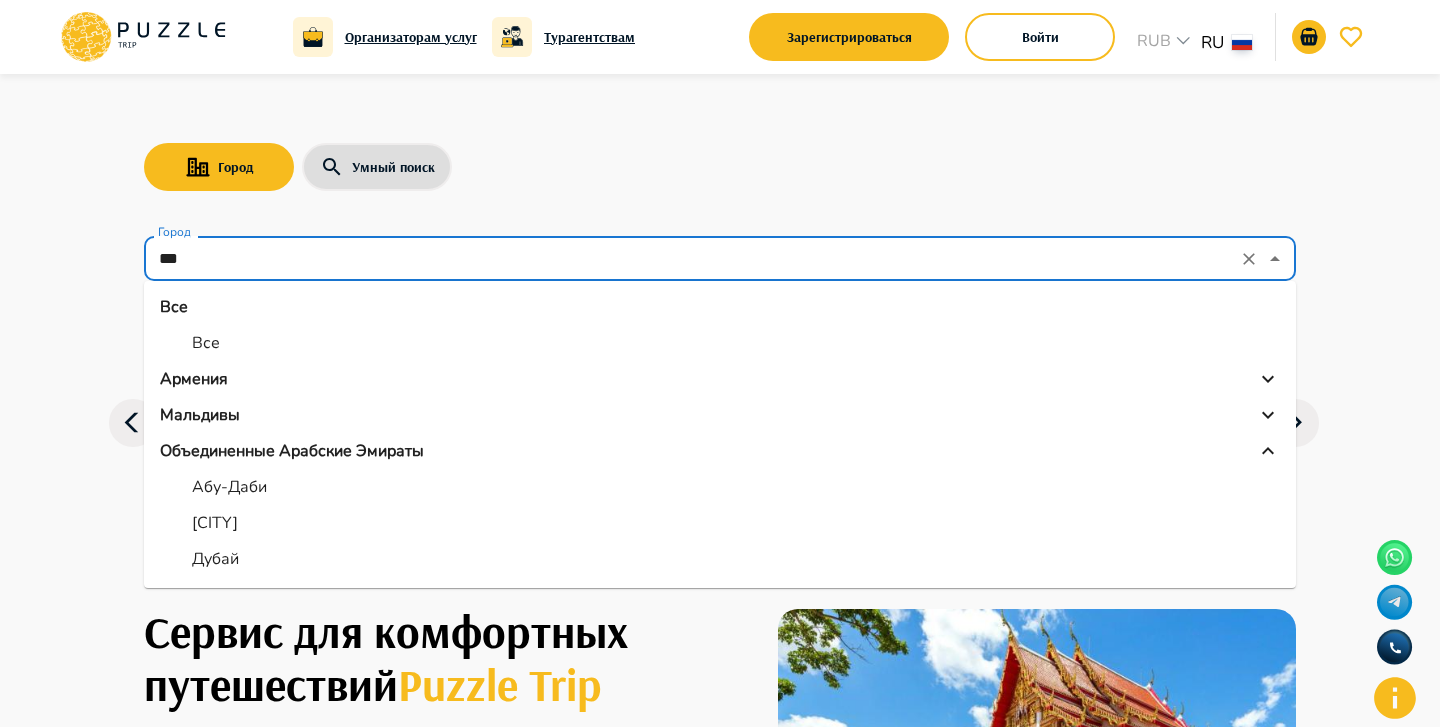 click on "Дубай" at bounding box center [720, 559] 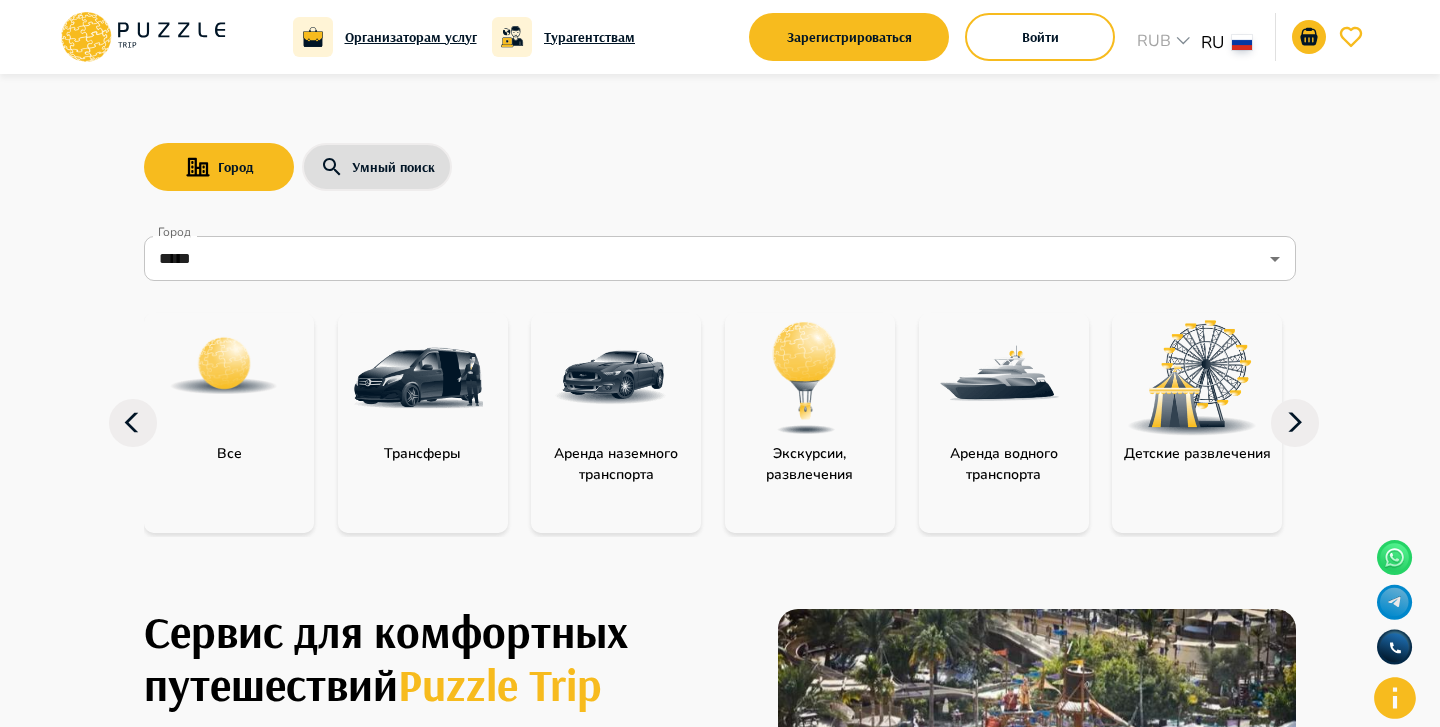 click at bounding box center [999, 378] 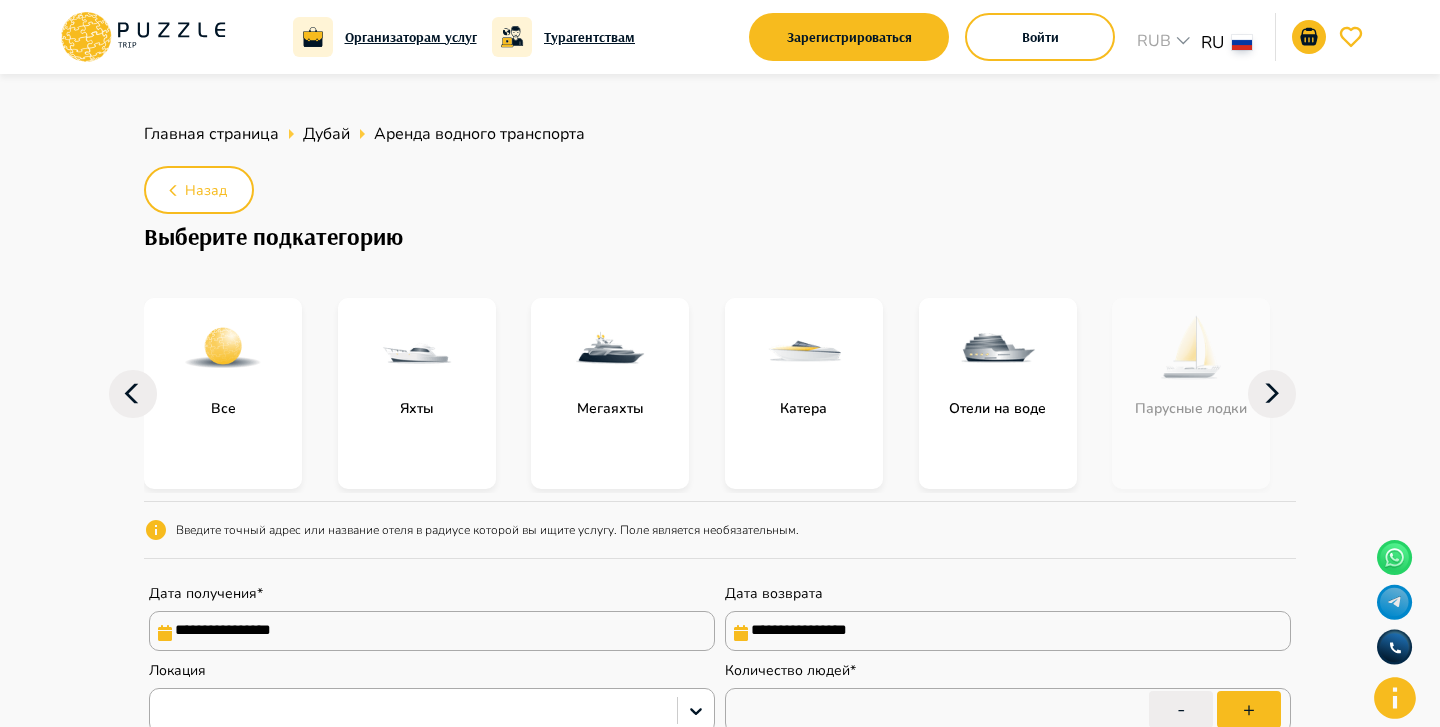 click on "Назад" at bounding box center [206, 191] 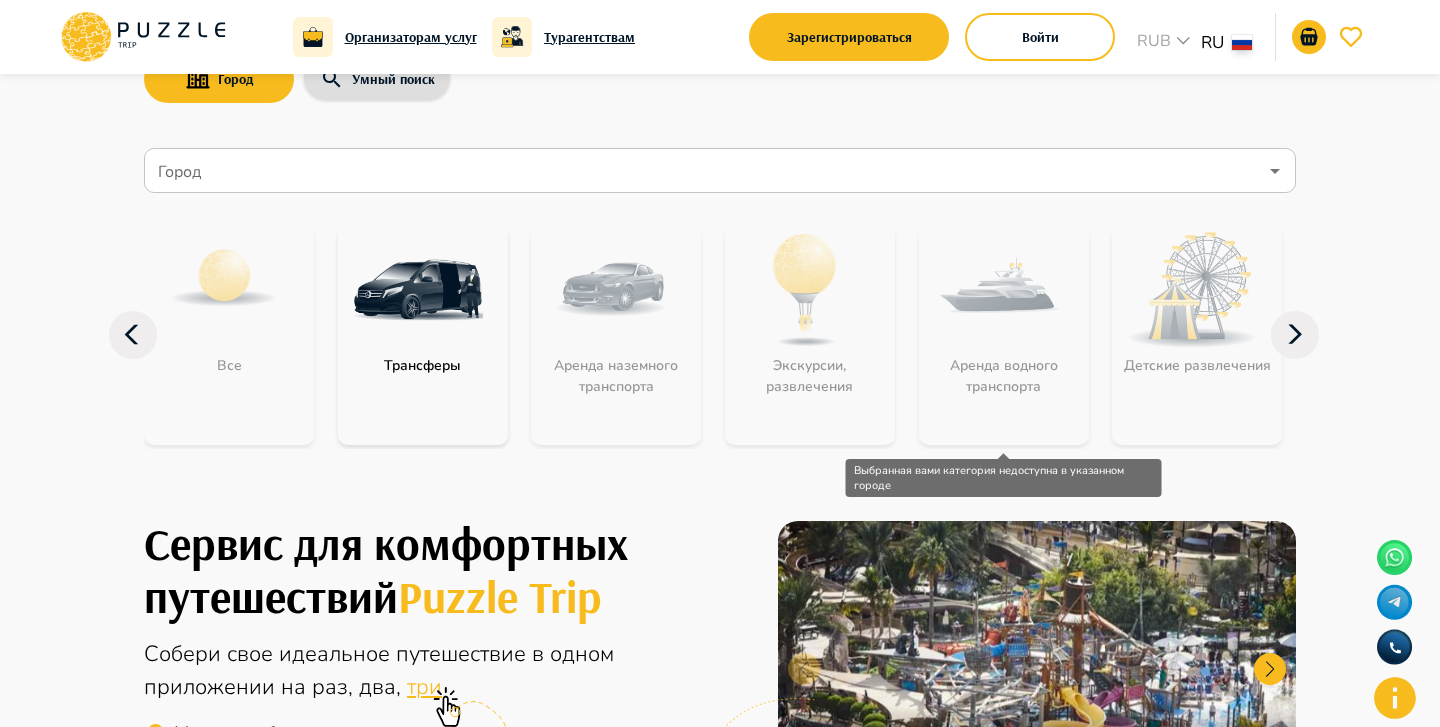 scroll, scrollTop: 119, scrollLeft: 0, axis: vertical 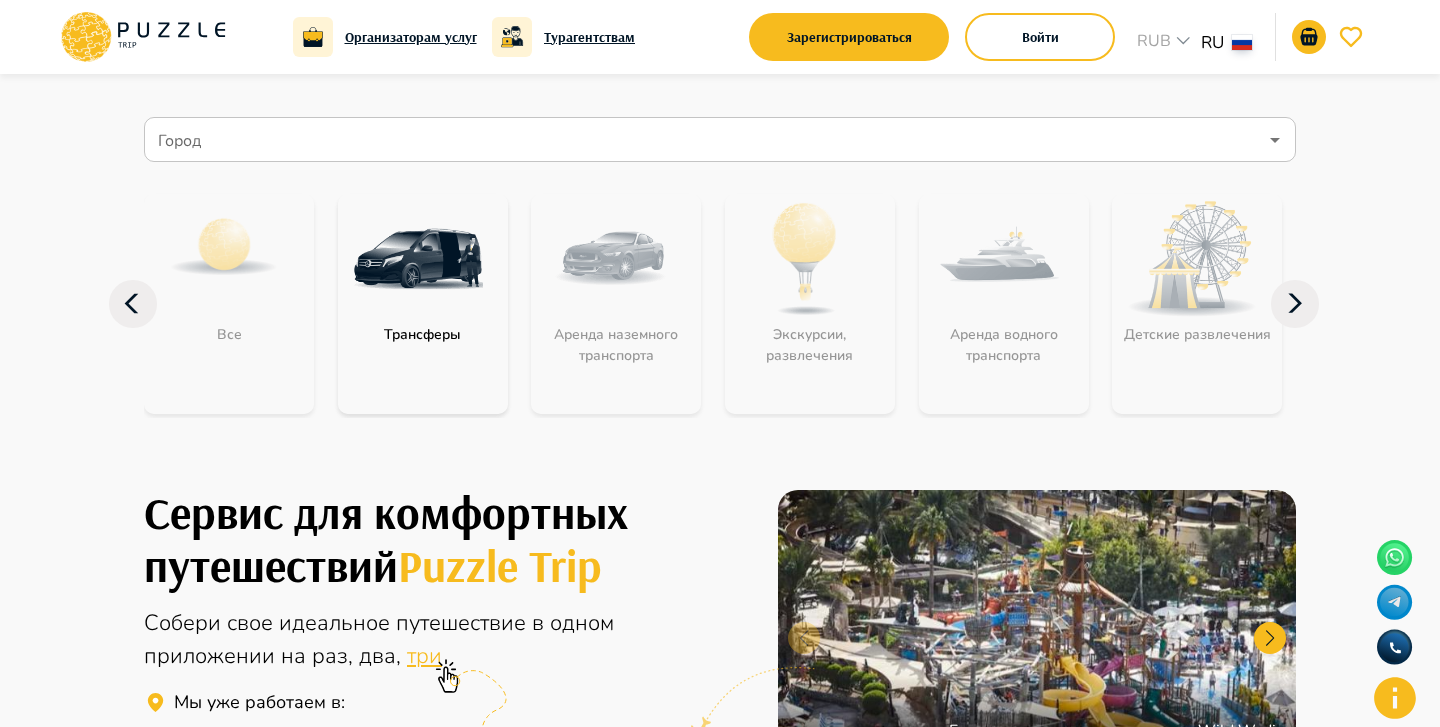 click on "Город" at bounding box center [705, 140] 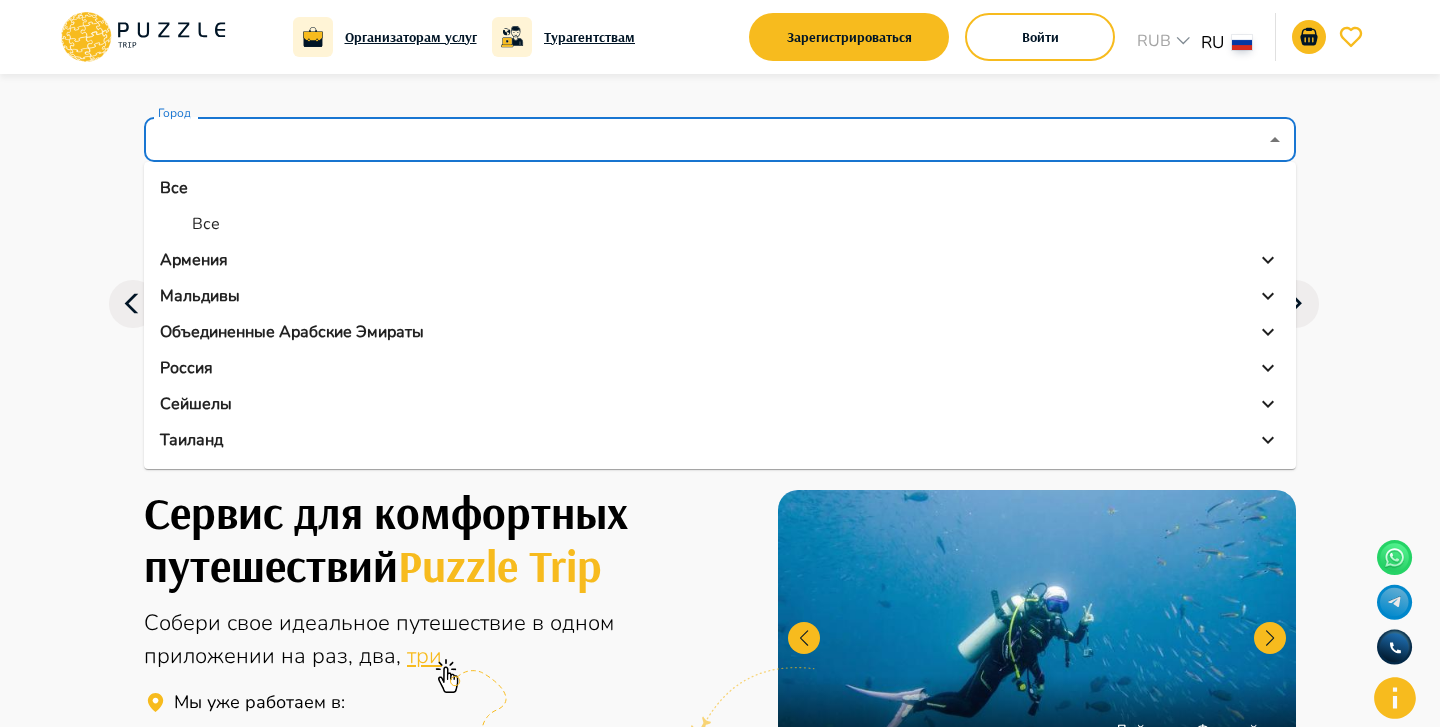 click on "Объединенные Арабские Эмираты" at bounding box center (292, 332) 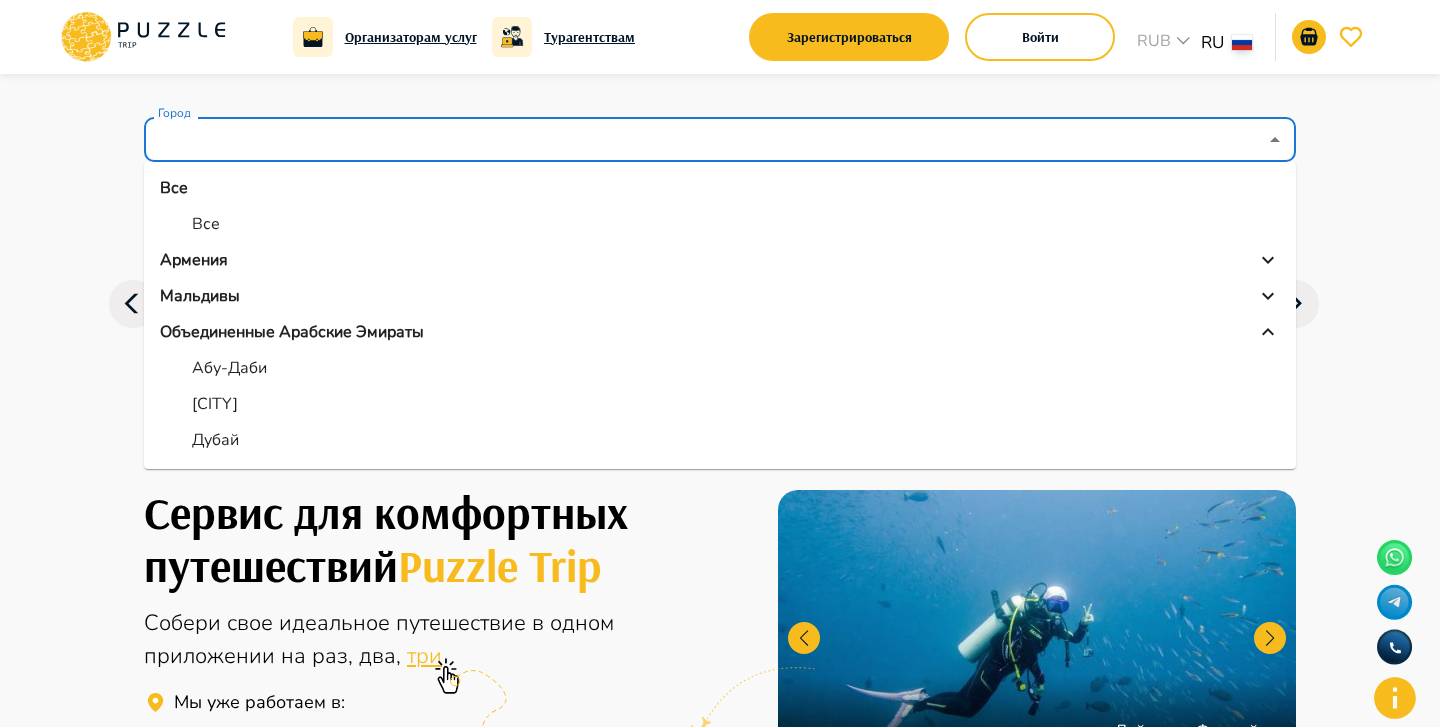 click on "Дубай" at bounding box center (720, 440) 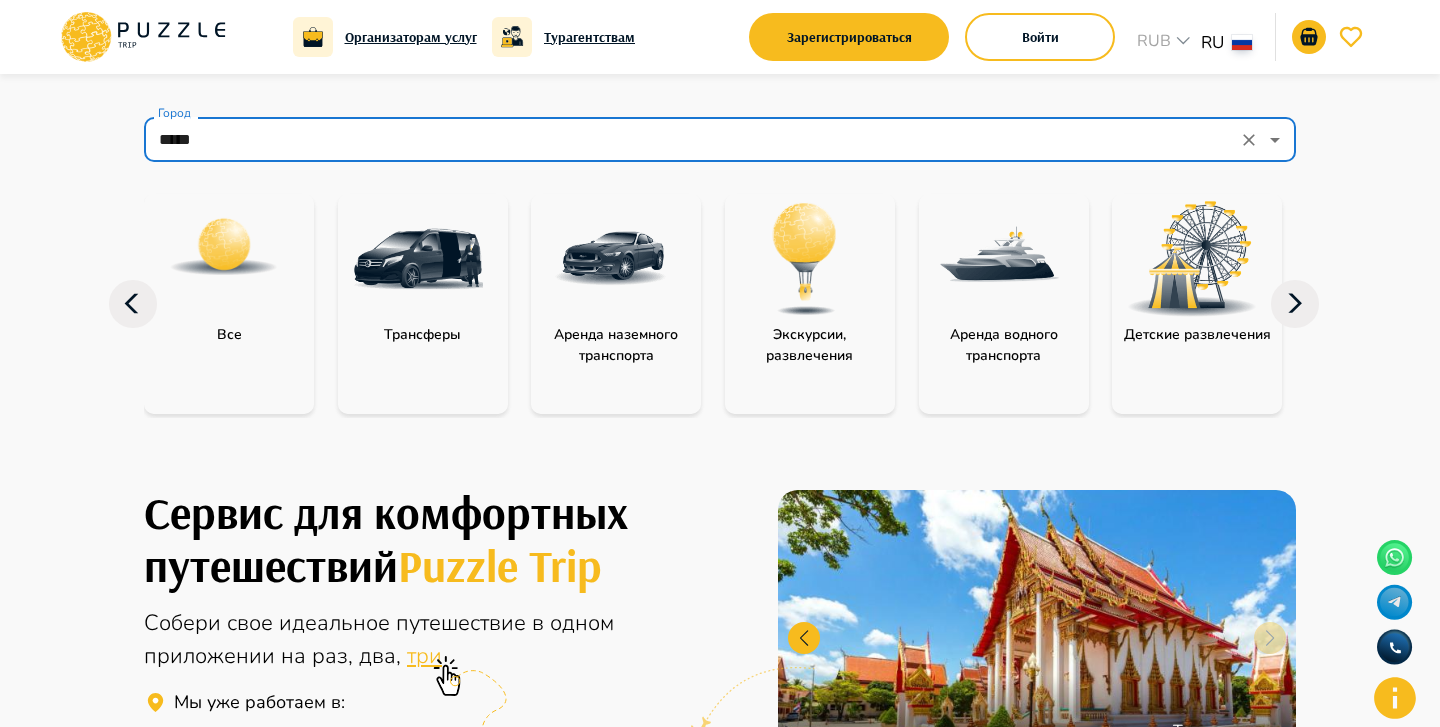 click 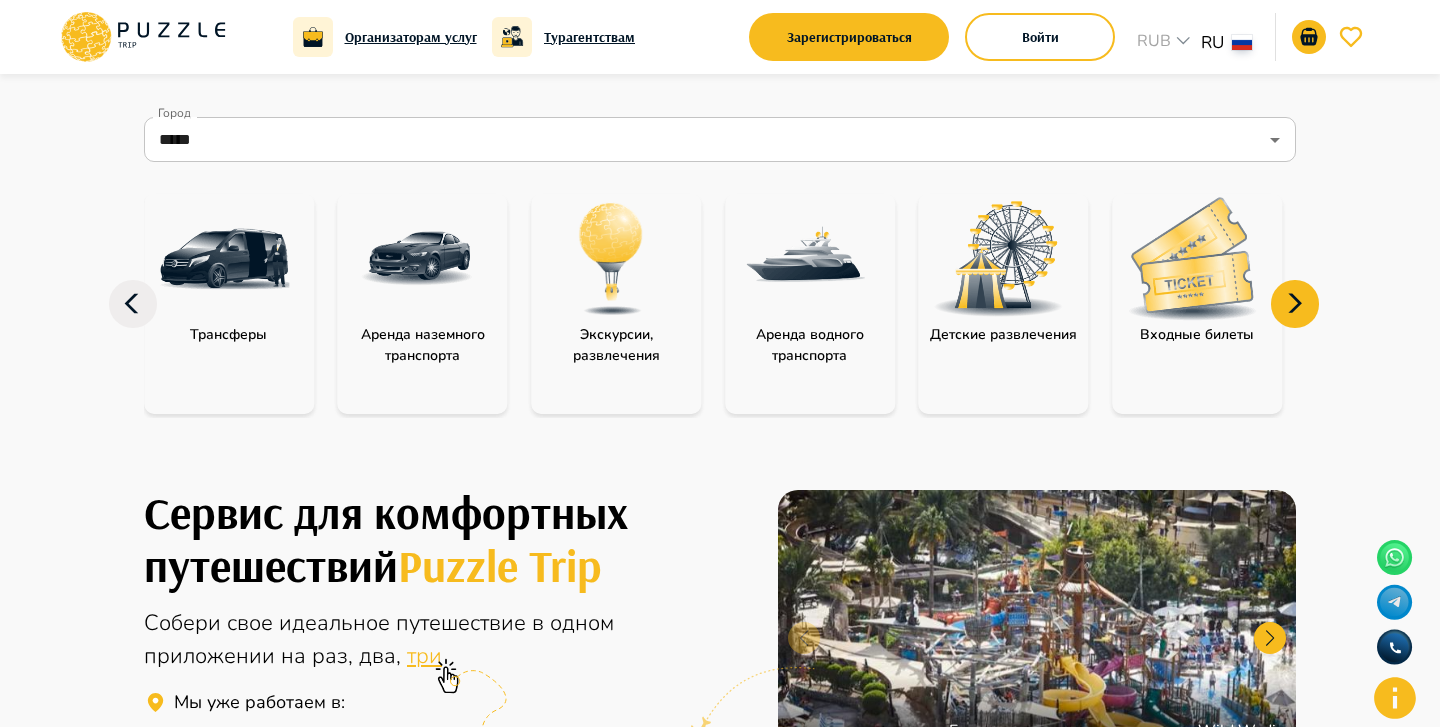 click 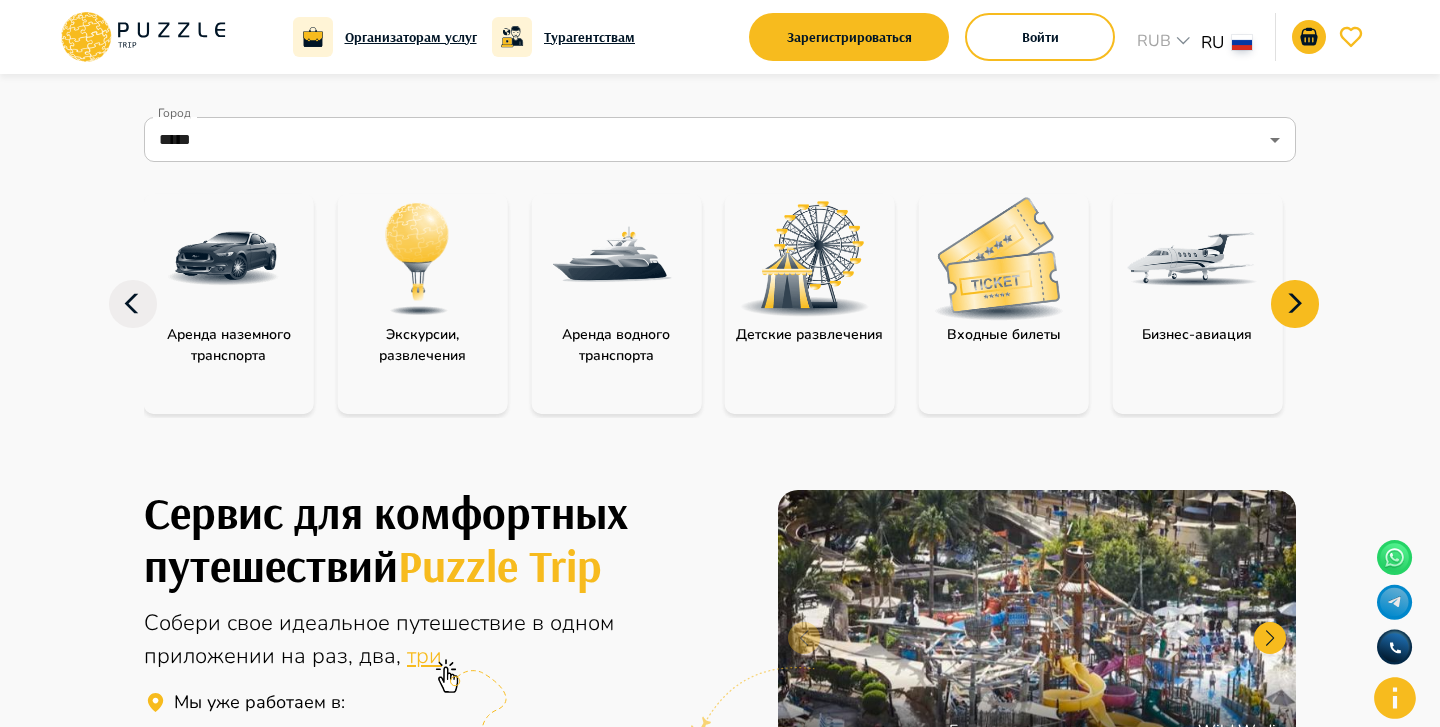 click 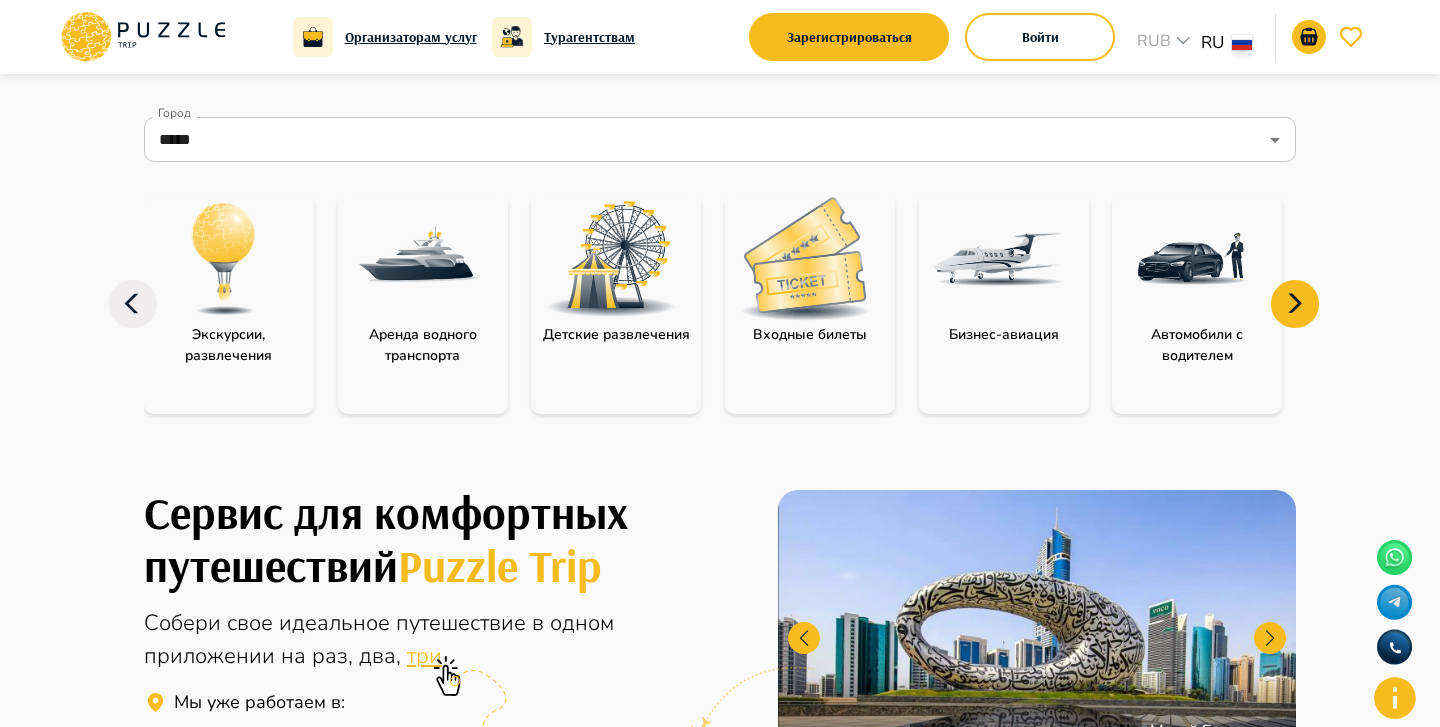 click at bounding box center (805, 258) 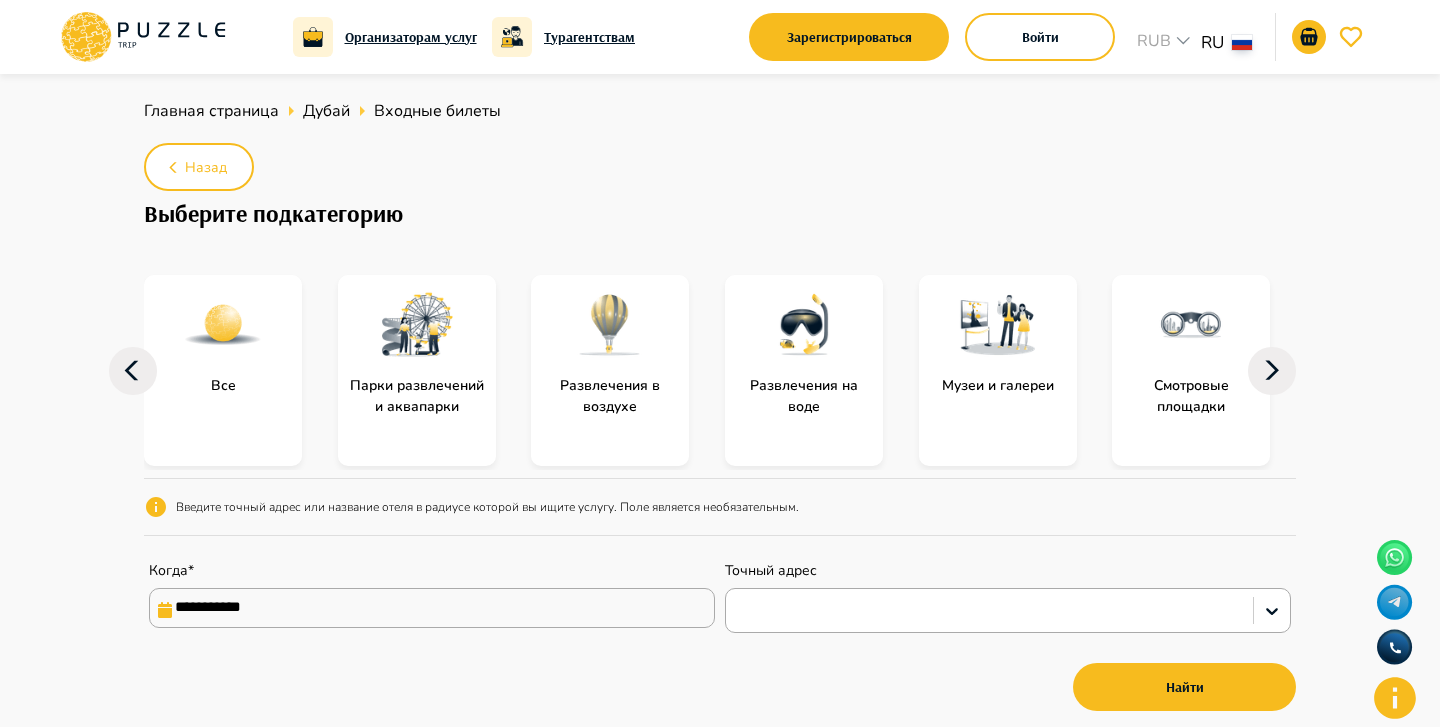 scroll, scrollTop: 46, scrollLeft: 0, axis: vertical 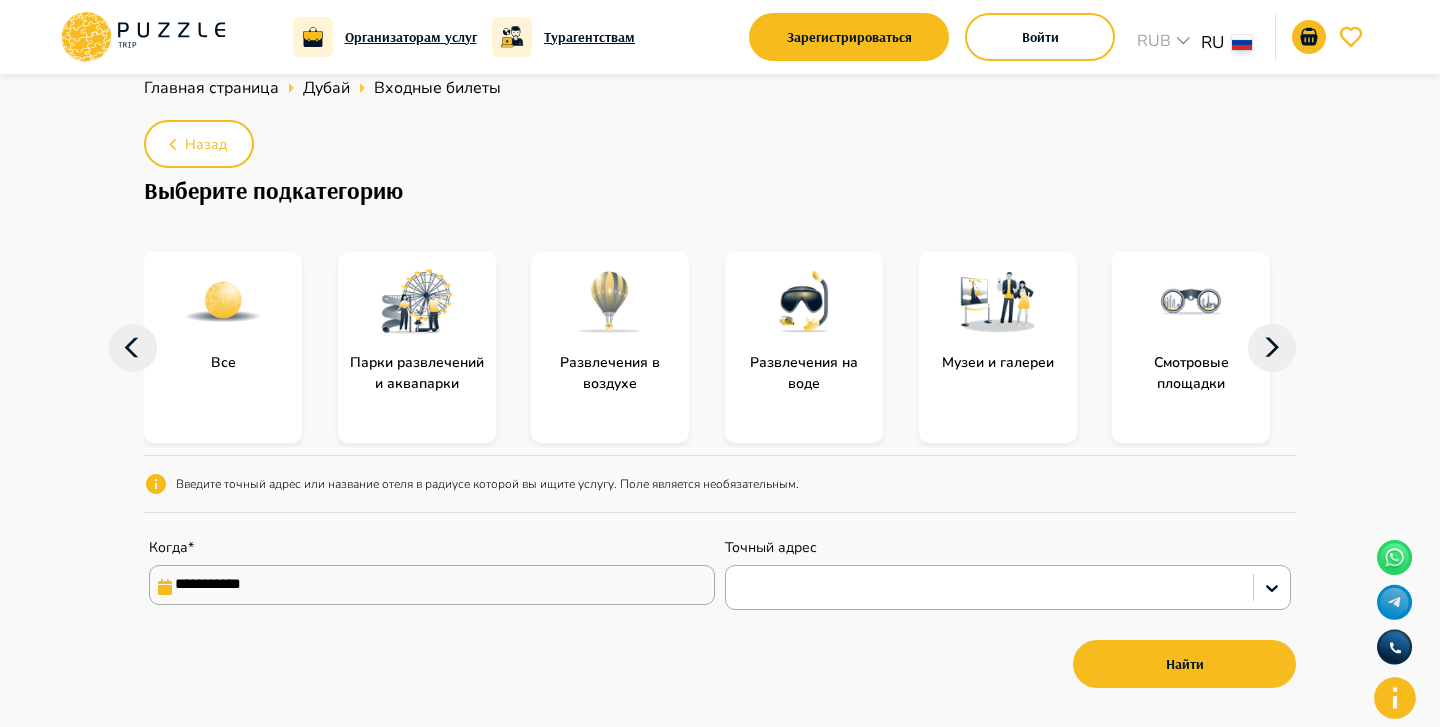 click on "Развлечения на воде" at bounding box center [804, 373] 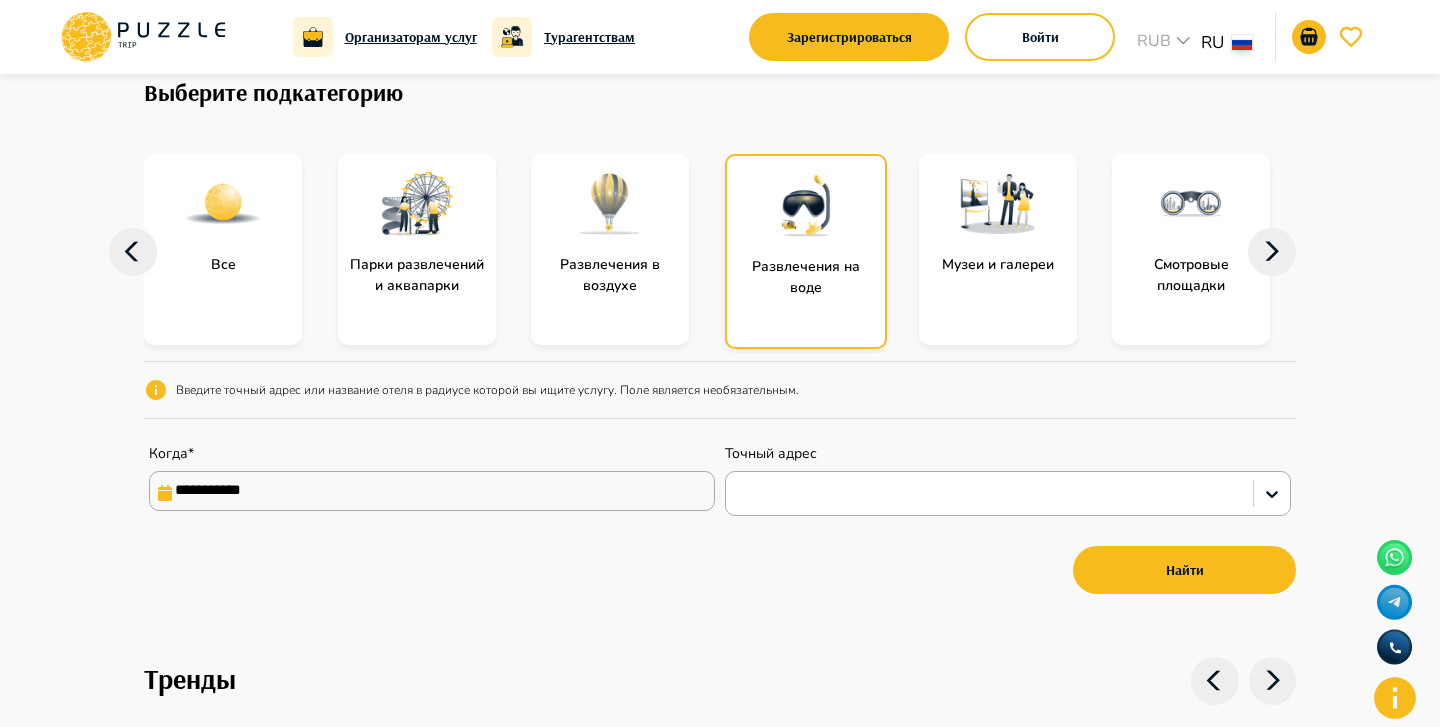 scroll, scrollTop: 159, scrollLeft: 0, axis: vertical 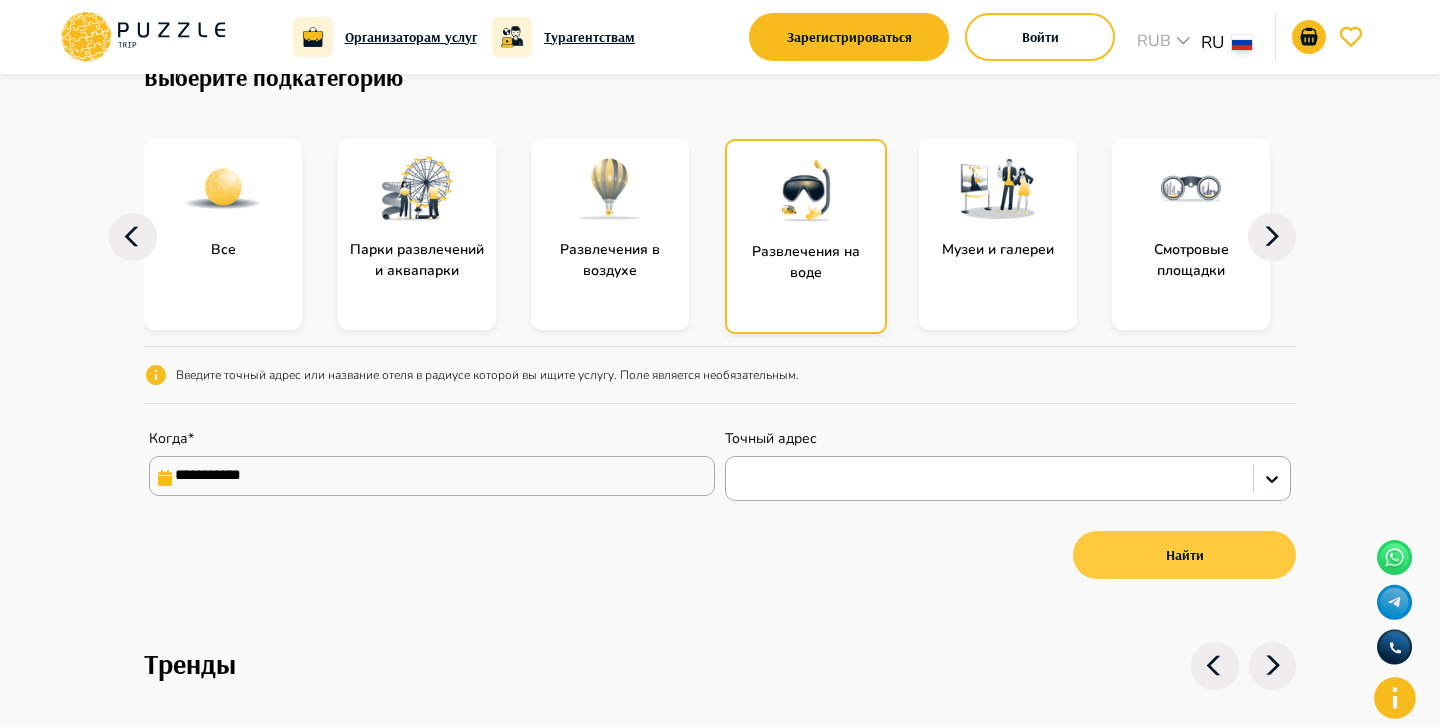 click on "Найти" at bounding box center (1184, 555) 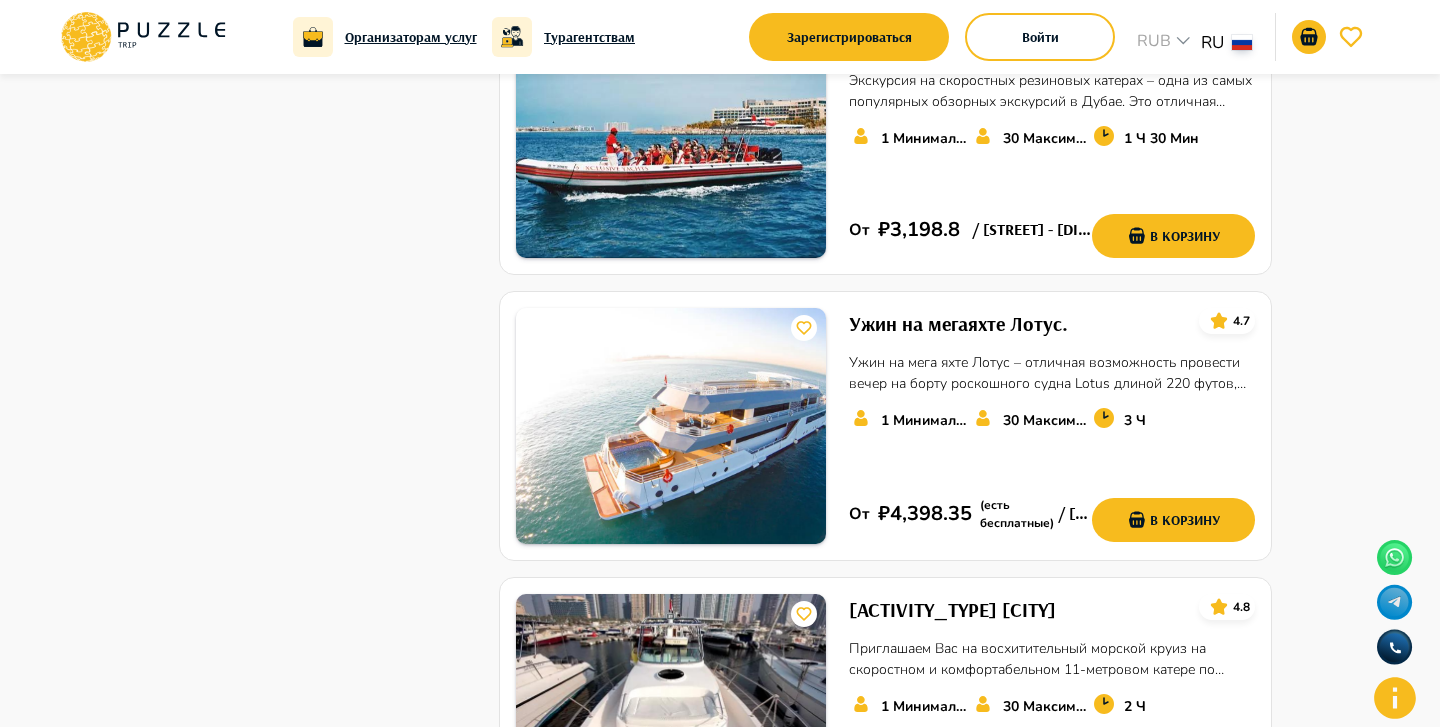 scroll, scrollTop: 0, scrollLeft: 0, axis: both 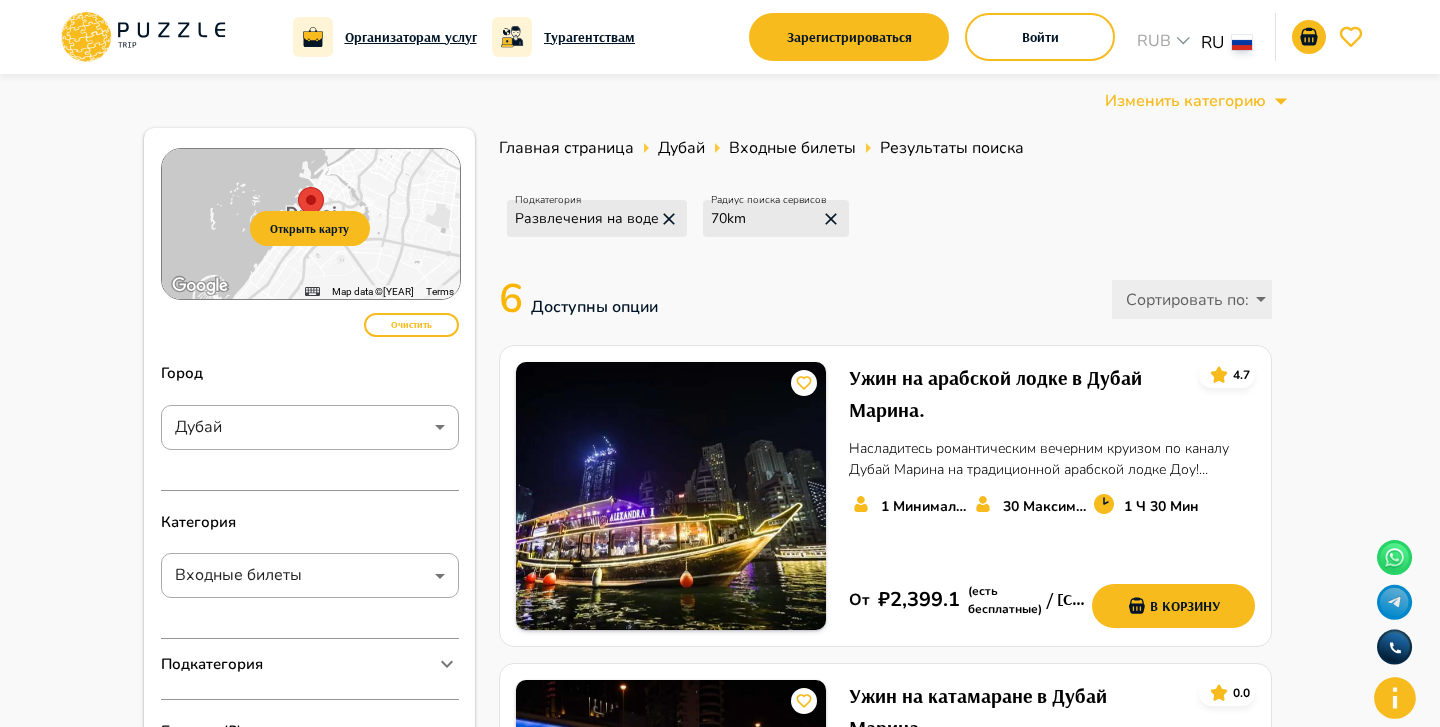 click 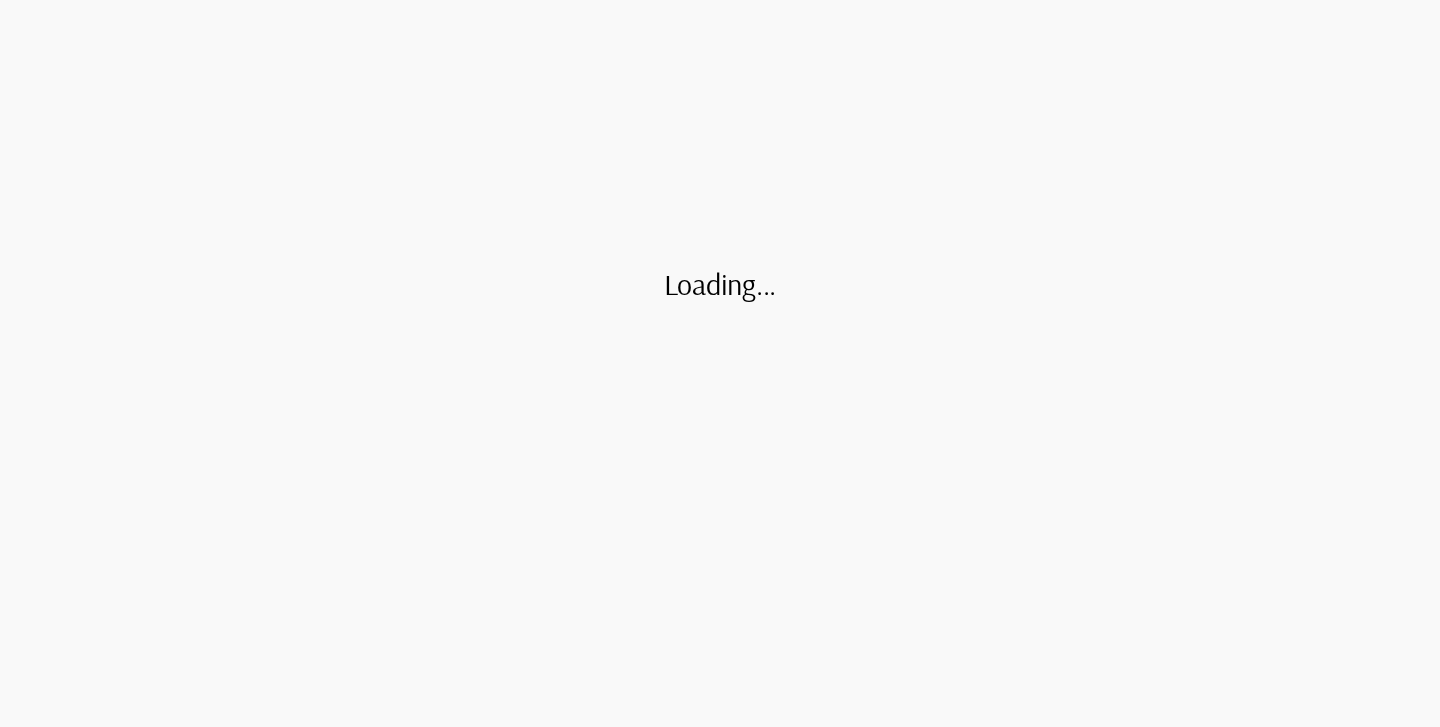scroll, scrollTop: 0, scrollLeft: 0, axis: both 